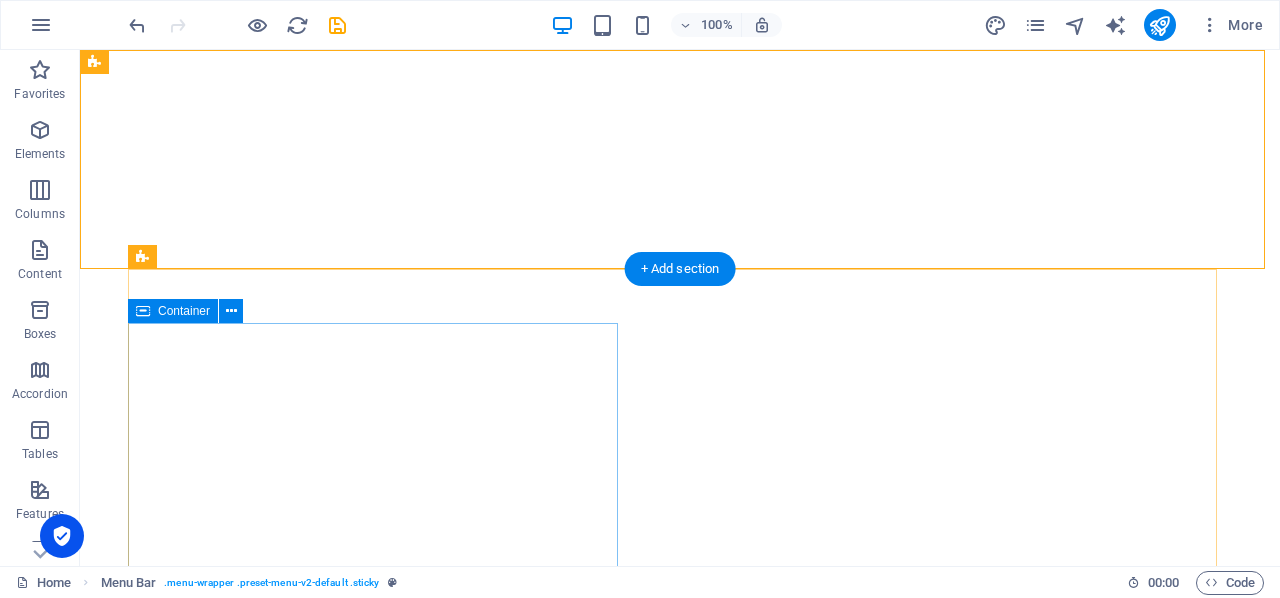 scroll, scrollTop: 0, scrollLeft: 0, axis: both 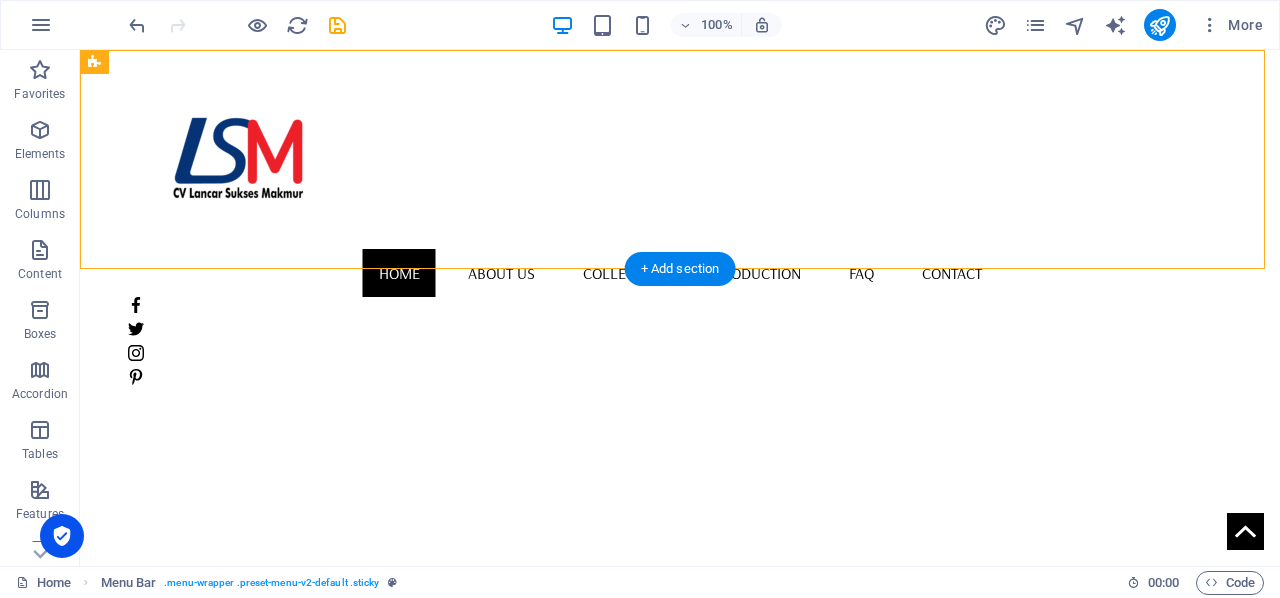 click at bounding box center (680, 501) 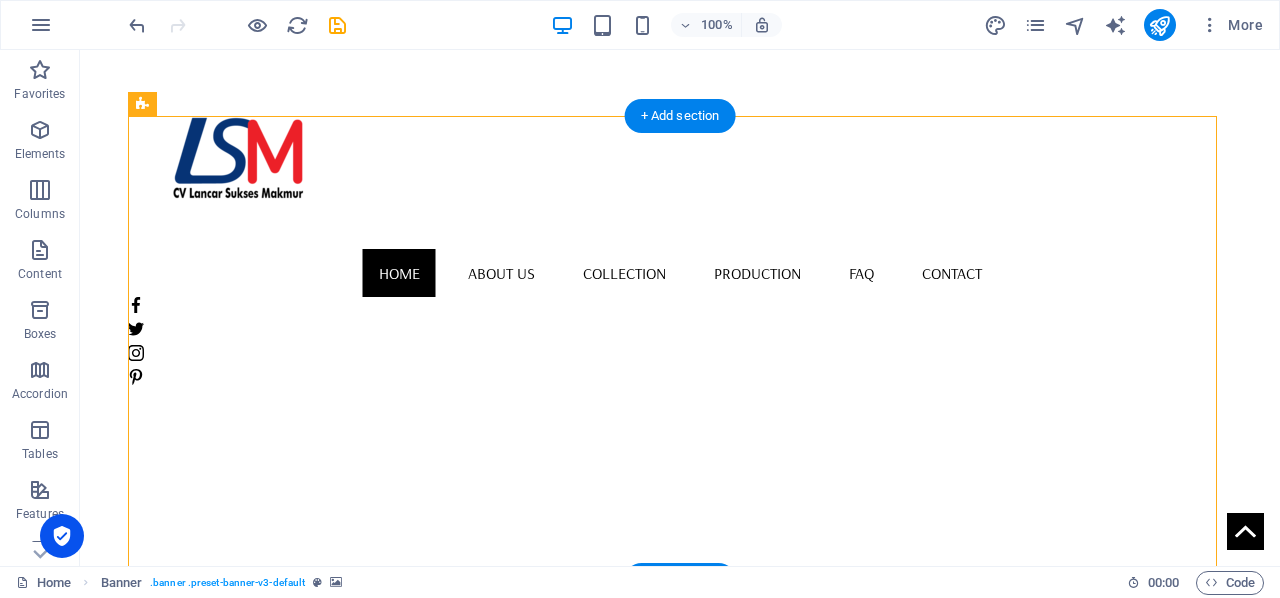 scroll, scrollTop: 146, scrollLeft: 0, axis: vertical 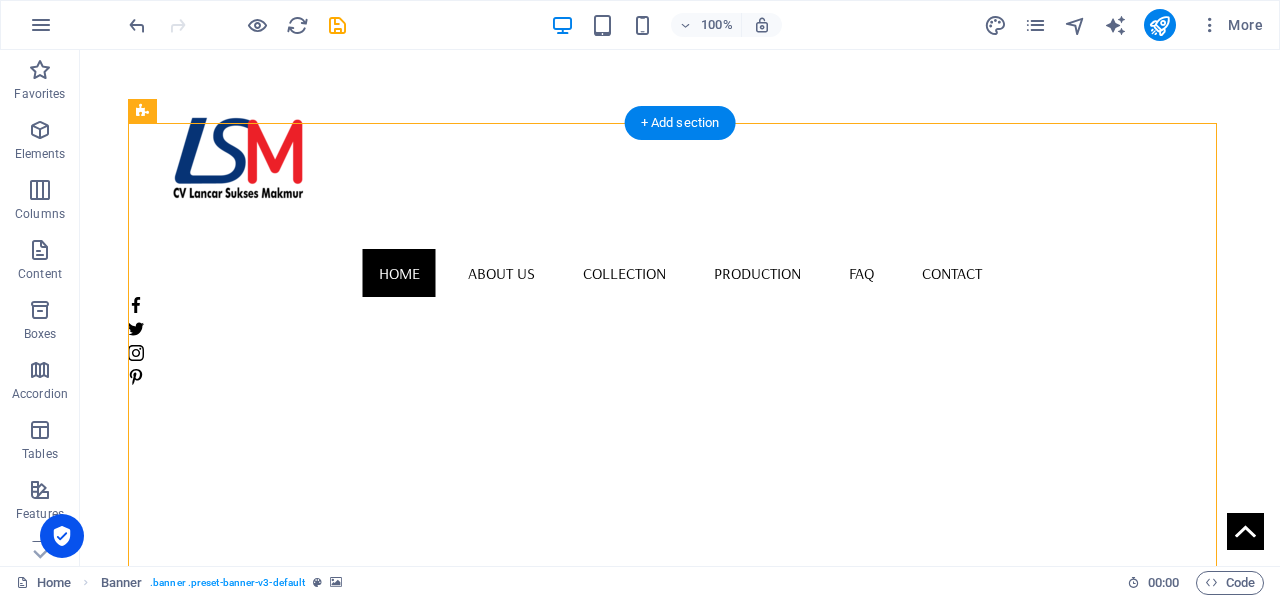 click at bounding box center (680, 355) 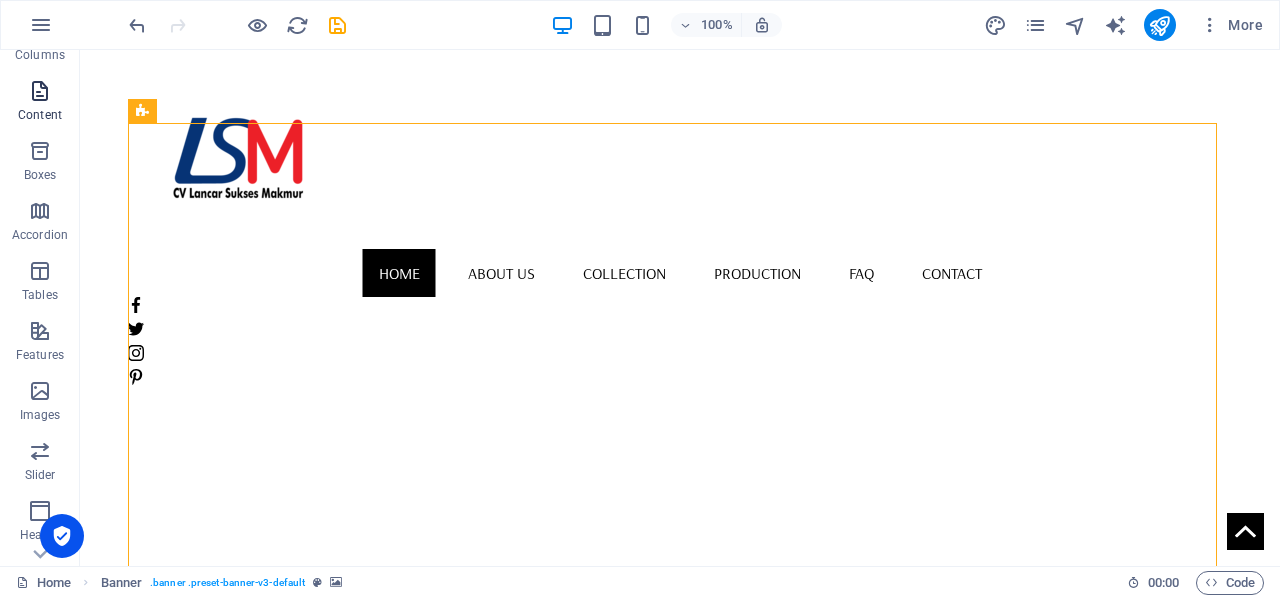 scroll, scrollTop: 183, scrollLeft: 0, axis: vertical 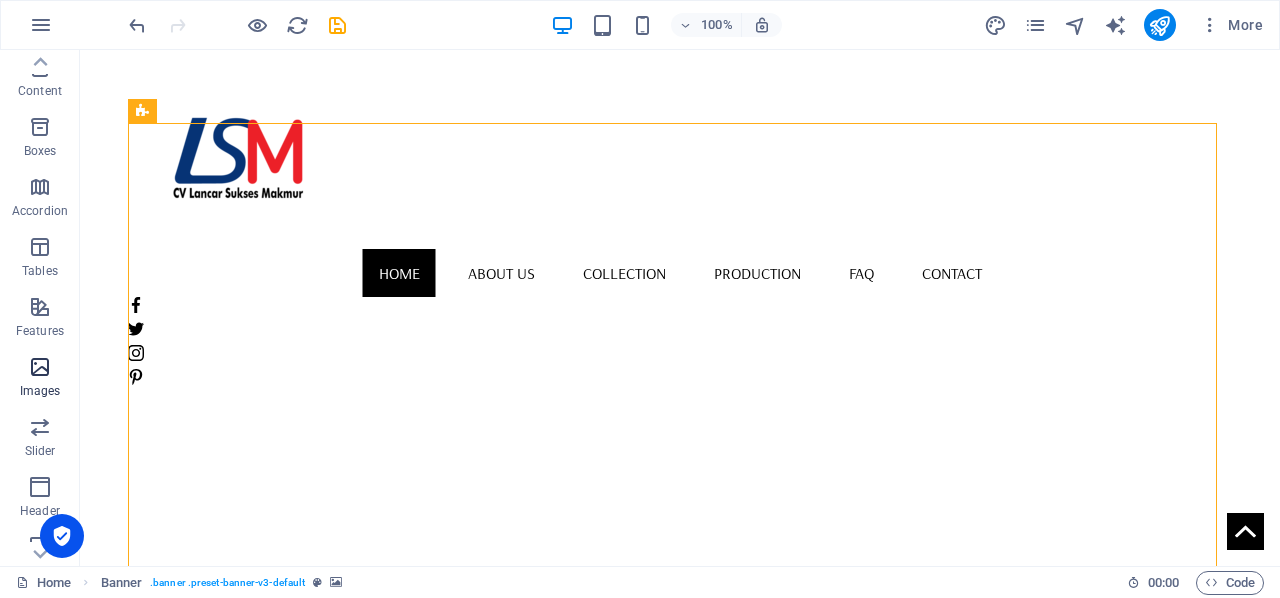 click at bounding box center (40, 367) 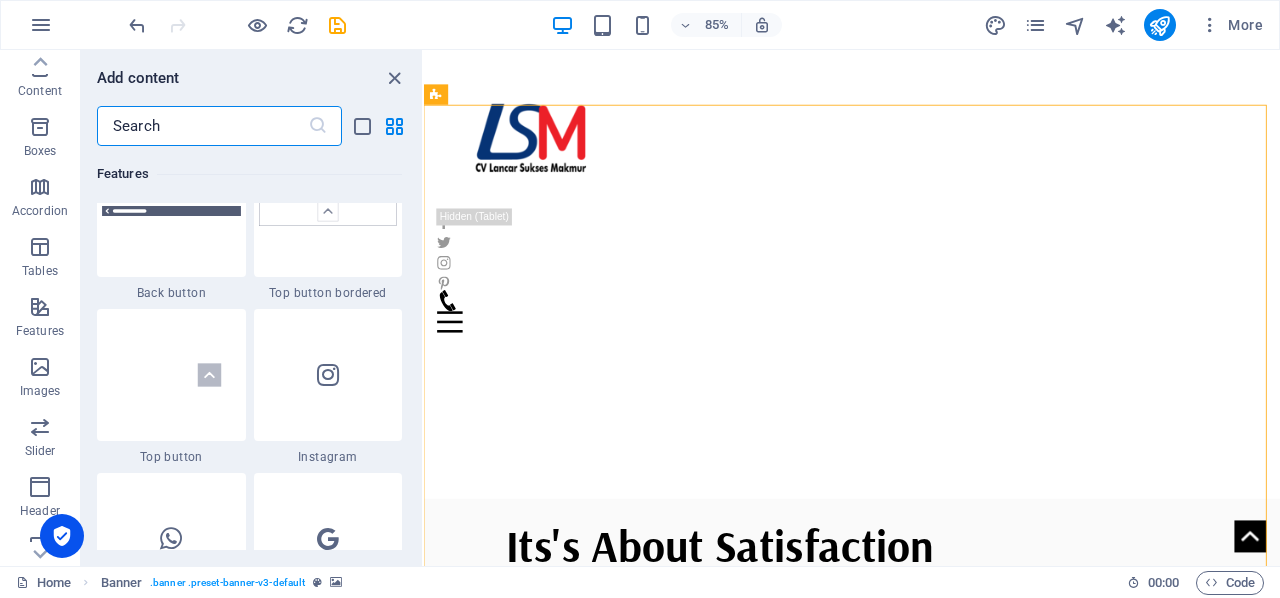 scroll, scrollTop: 9976, scrollLeft: 0, axis: vertical 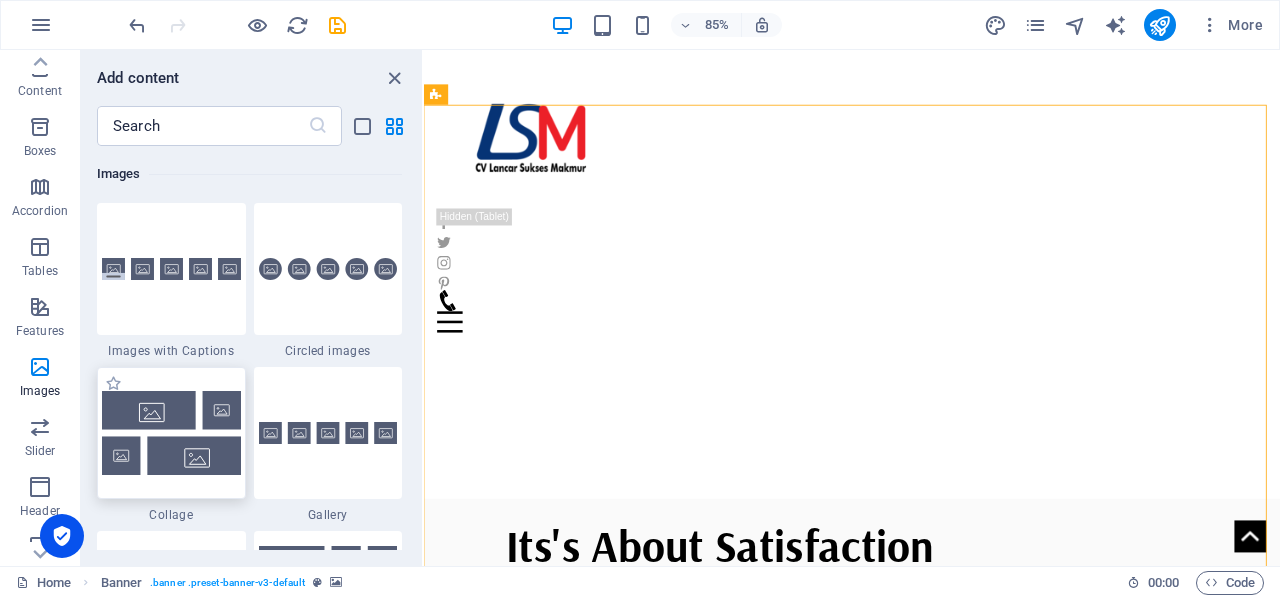 click at bounding box center [171, 432] 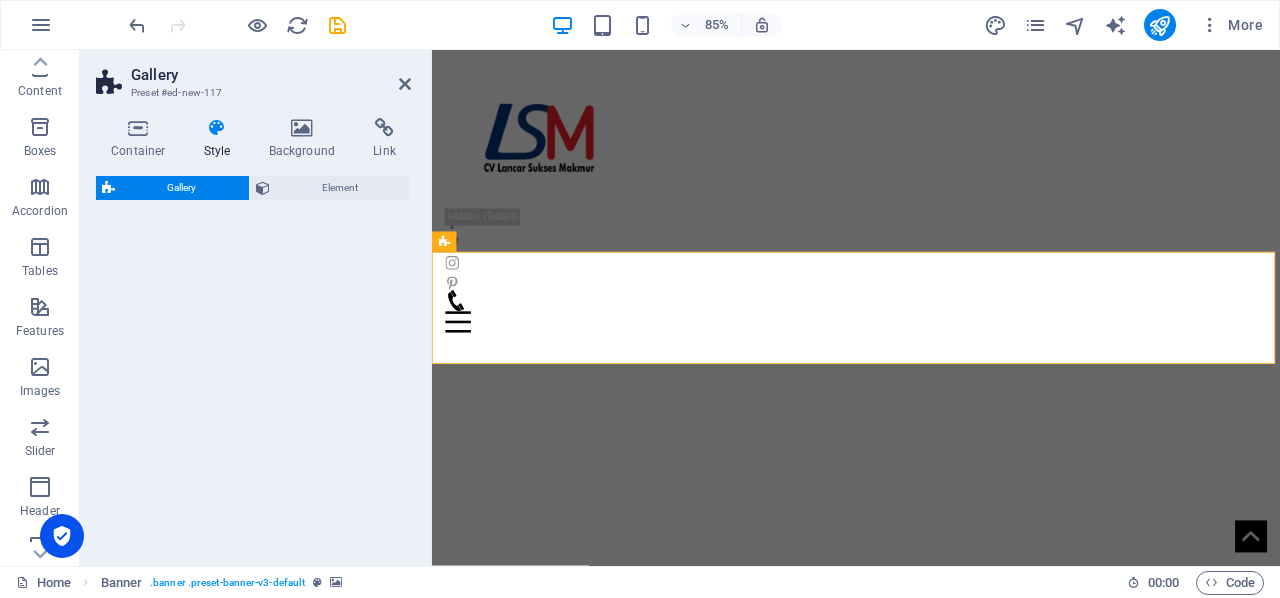 select on "rem" 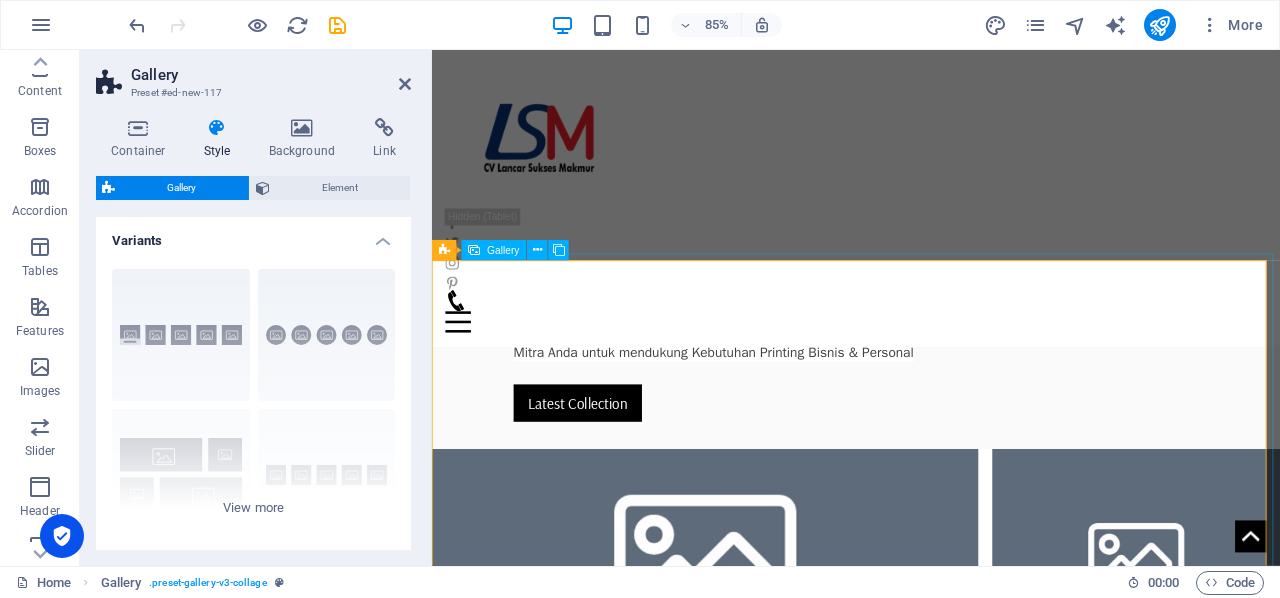 scroll, scrollTop: 508, scrollLeft: 0, axis: vertical 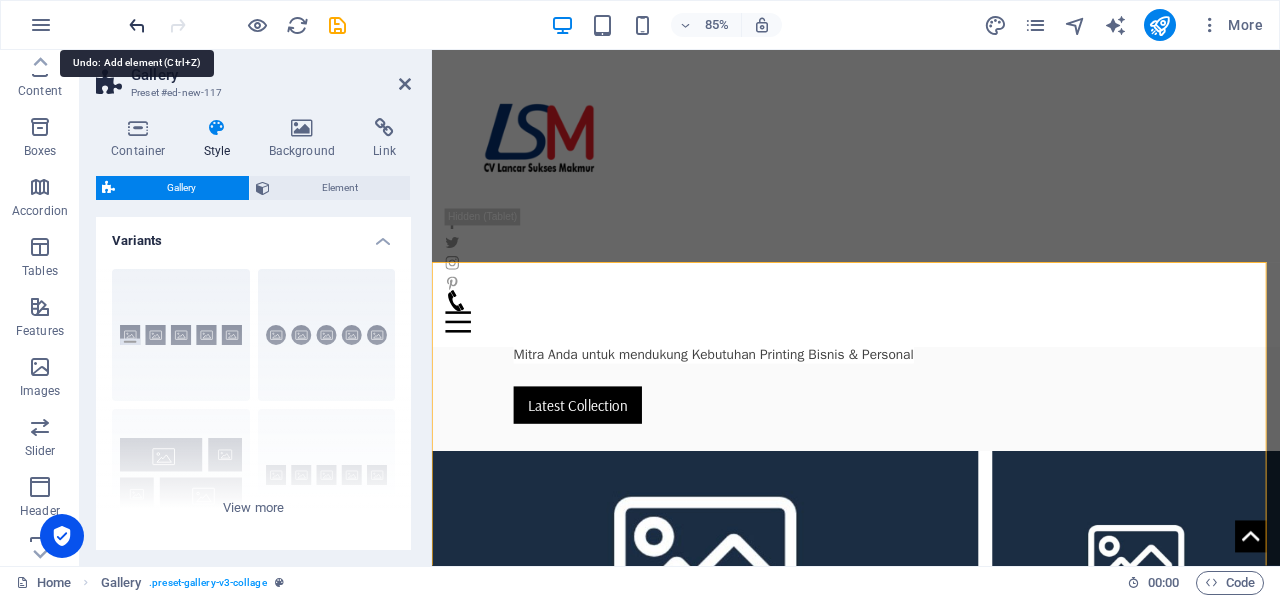 click at bounding box center [137, 25] 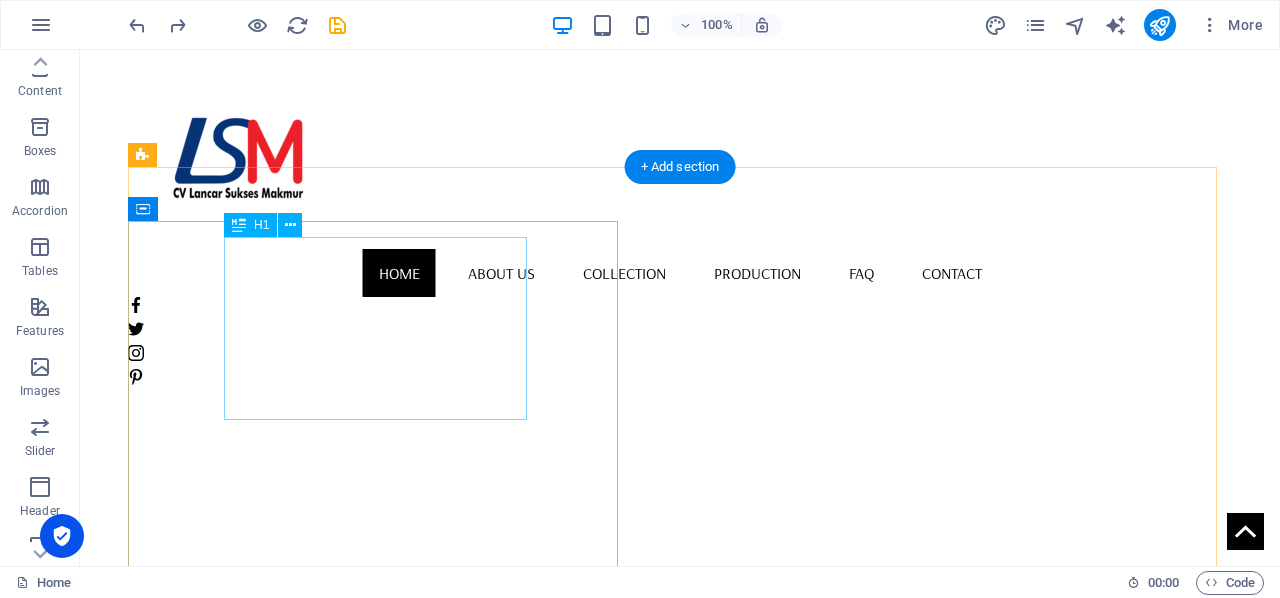scroll, scrollTop: 0, scrollLeft: 0, axis: both 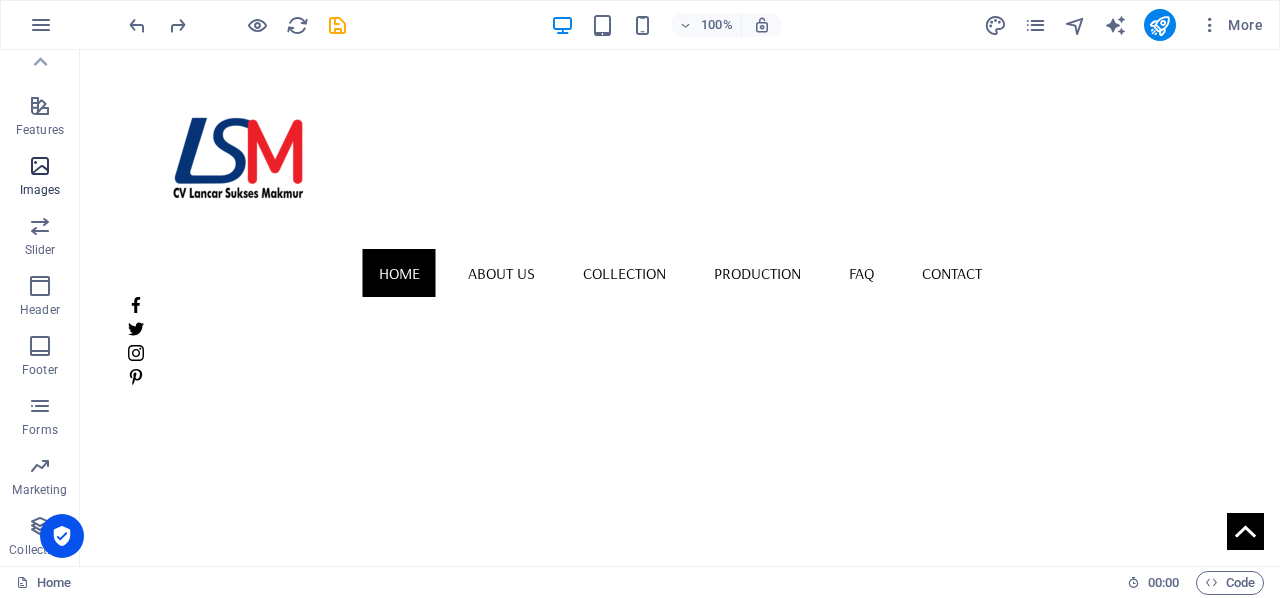 click at bounding box center [40, 166] 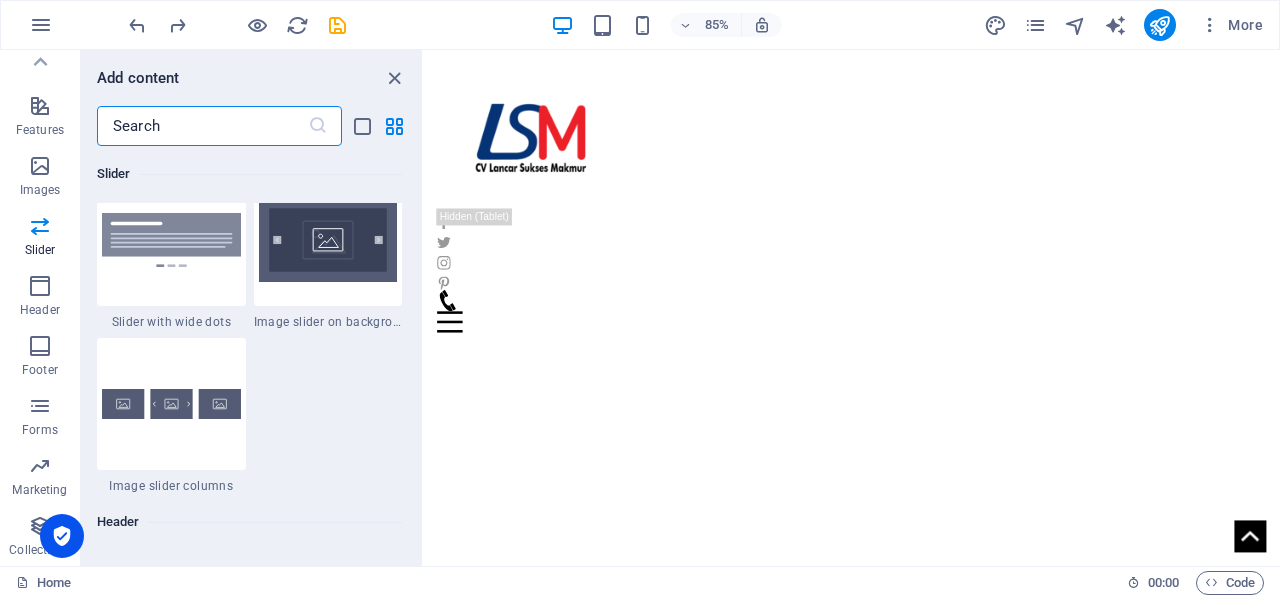 scroll, scrollTop: 11532, scrollLeft: 0, axis: vertical 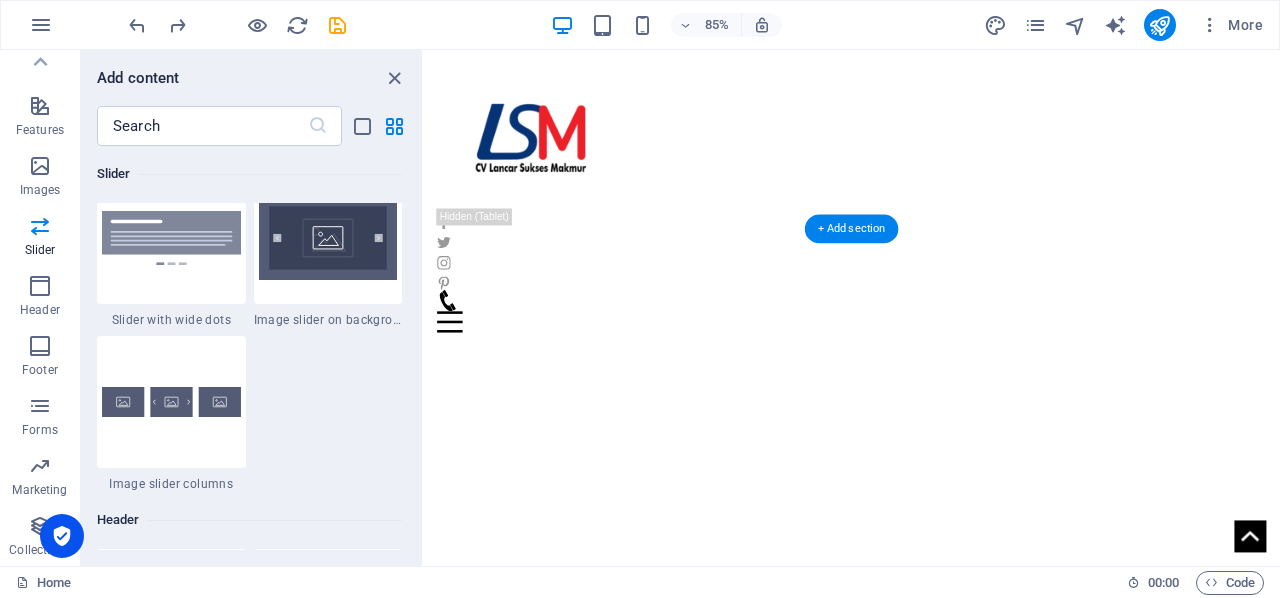 click at bounding box center [927, 493] 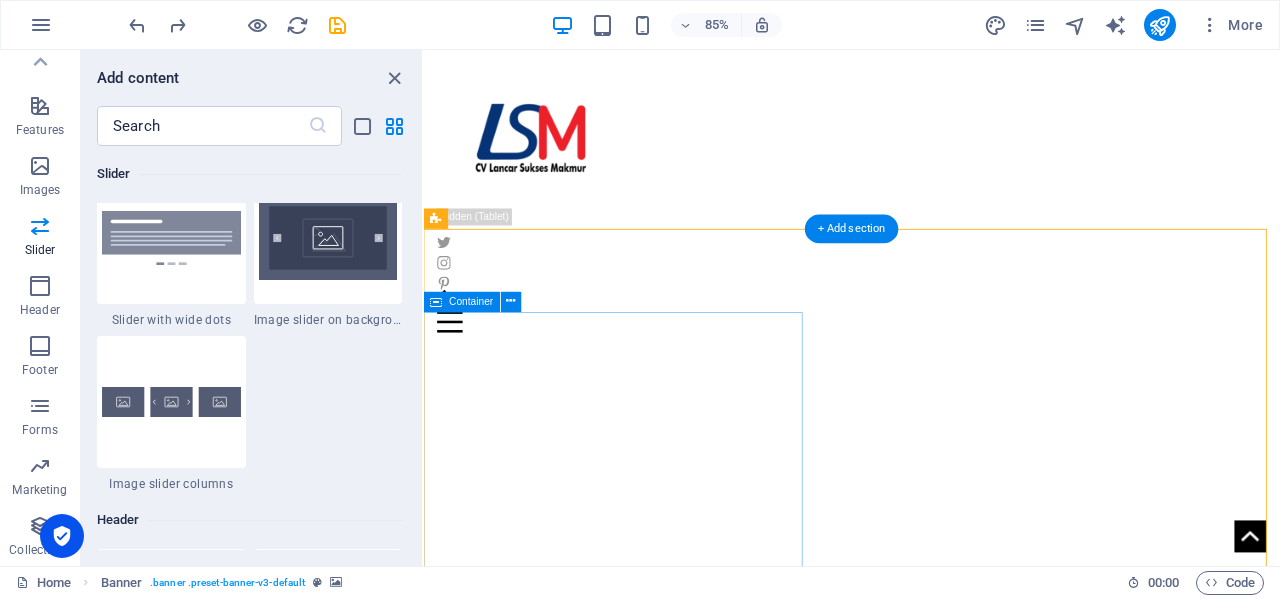 click on "Its's About Satisfaction Mitra Anda untuk mendukung Kebutuhan Printing Bisnis & Personal Latest Collection" at bounding box center (927, 836) 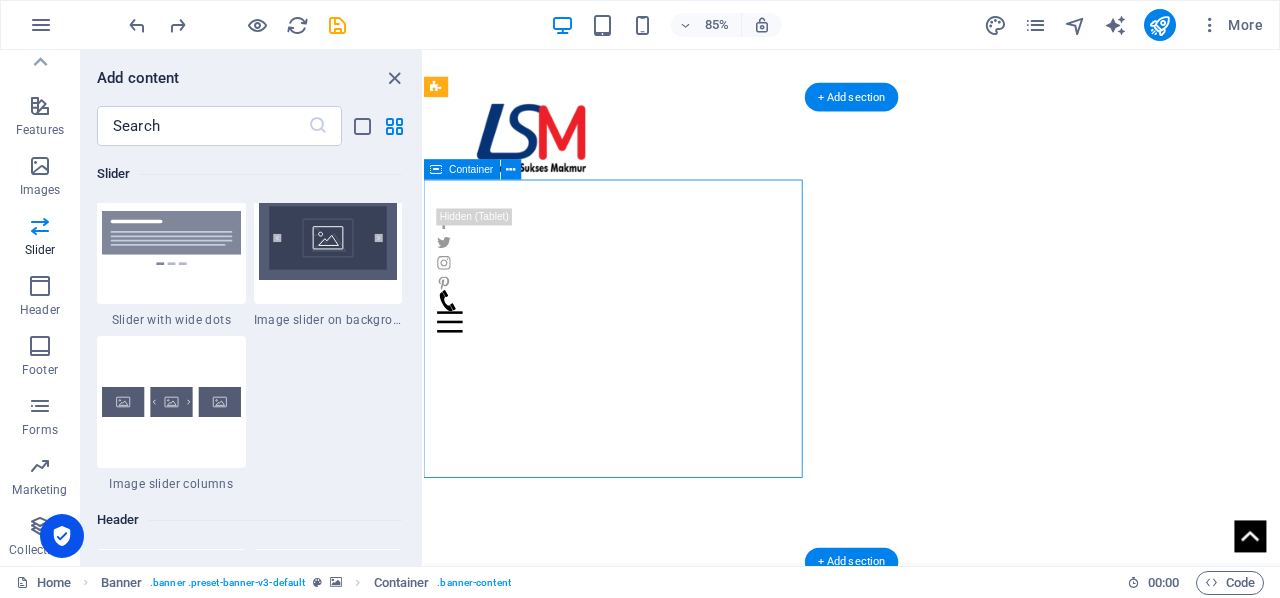 scroll, scrollTop: 158, scrollLeft: 0, axis: vertical 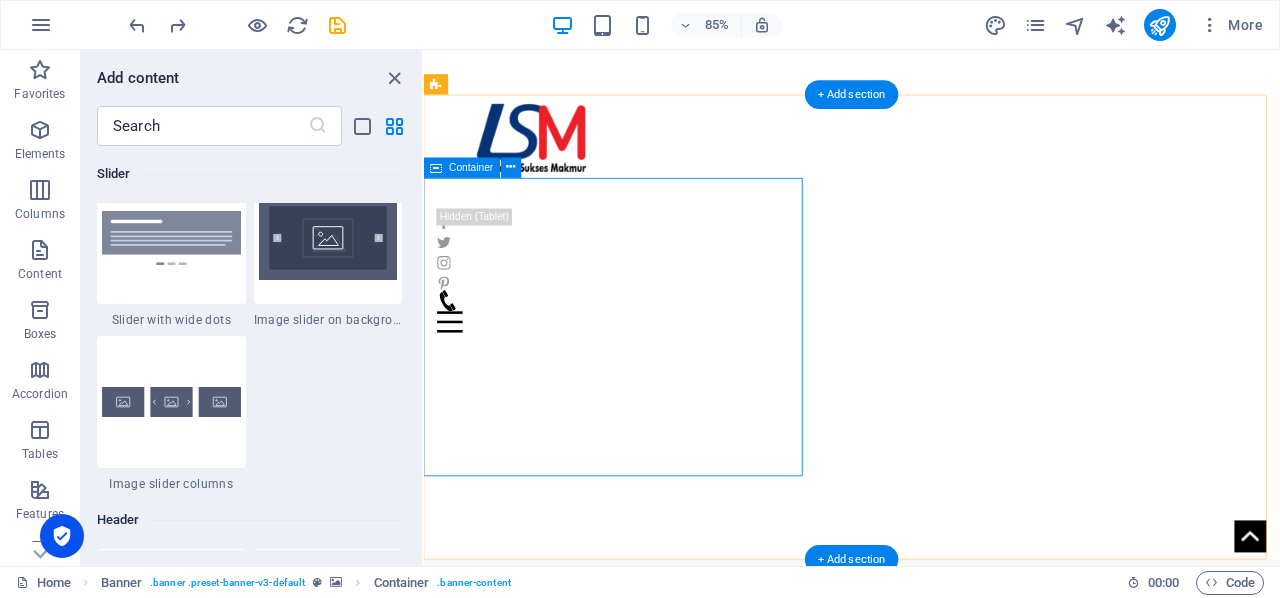 click on "Its's About Satisfaction Mitra Anda untuk mendukung Kebutuhan Printing Bisnis & Personal Latest Collection" at bounding box center (927, 761) 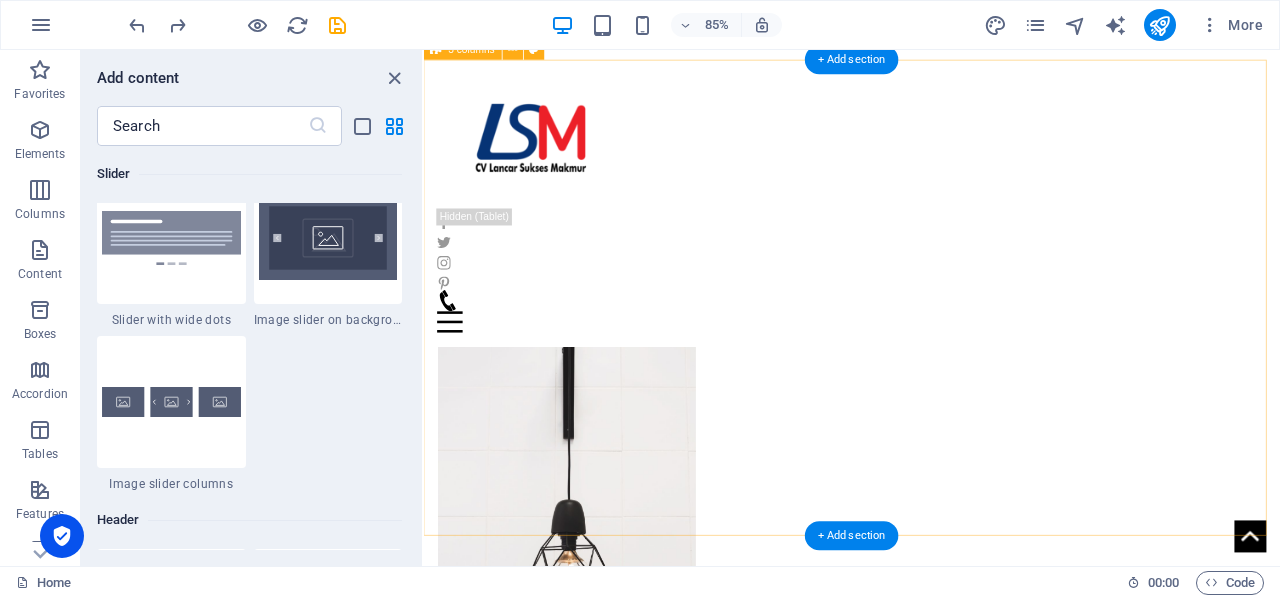 scroll, scrollTop: 747, scrollLeft: 0, axis: vertical 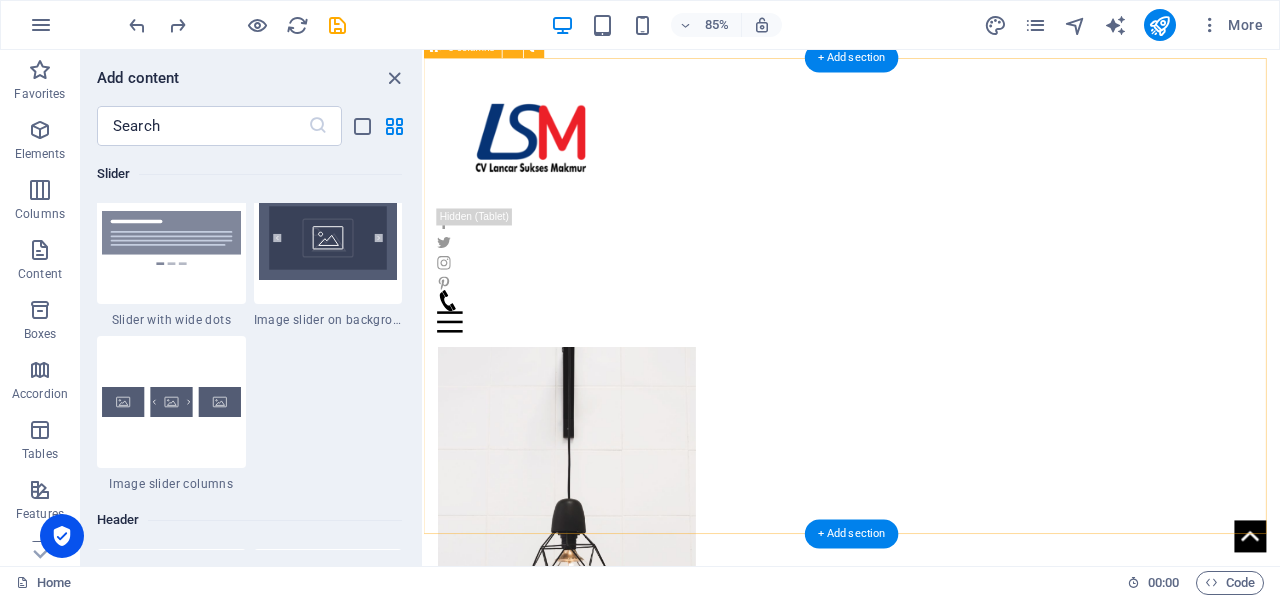 click at bounding box center [592, 1047] 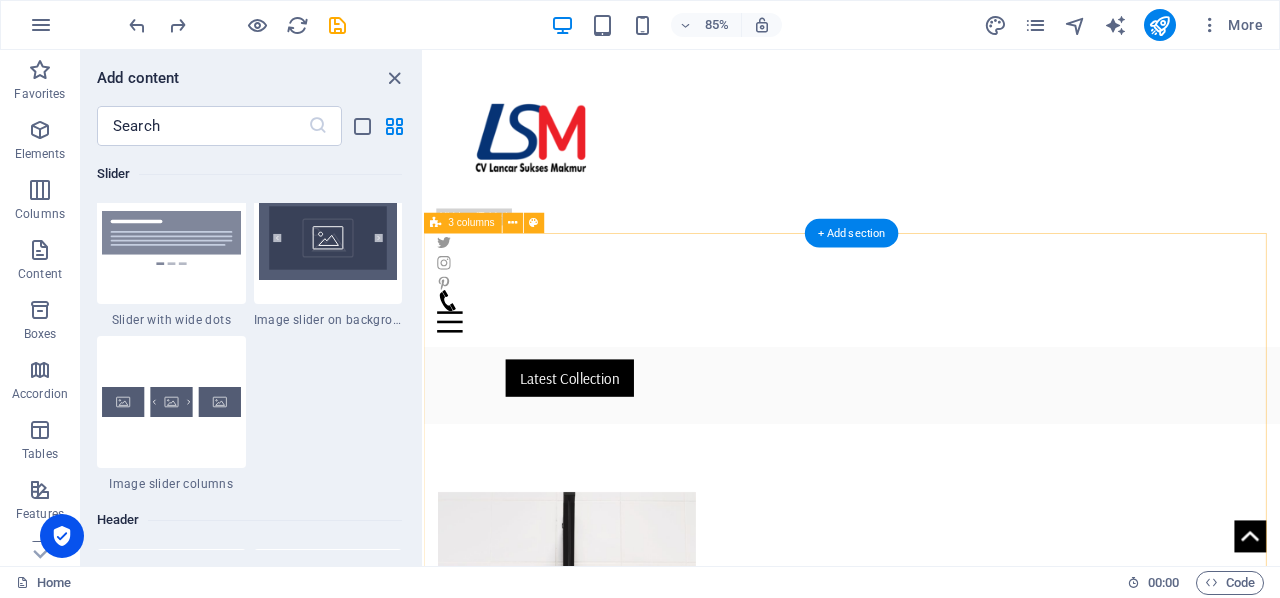 scroll, scrollTop: 542, scrollLeft: 0, axis: vertical 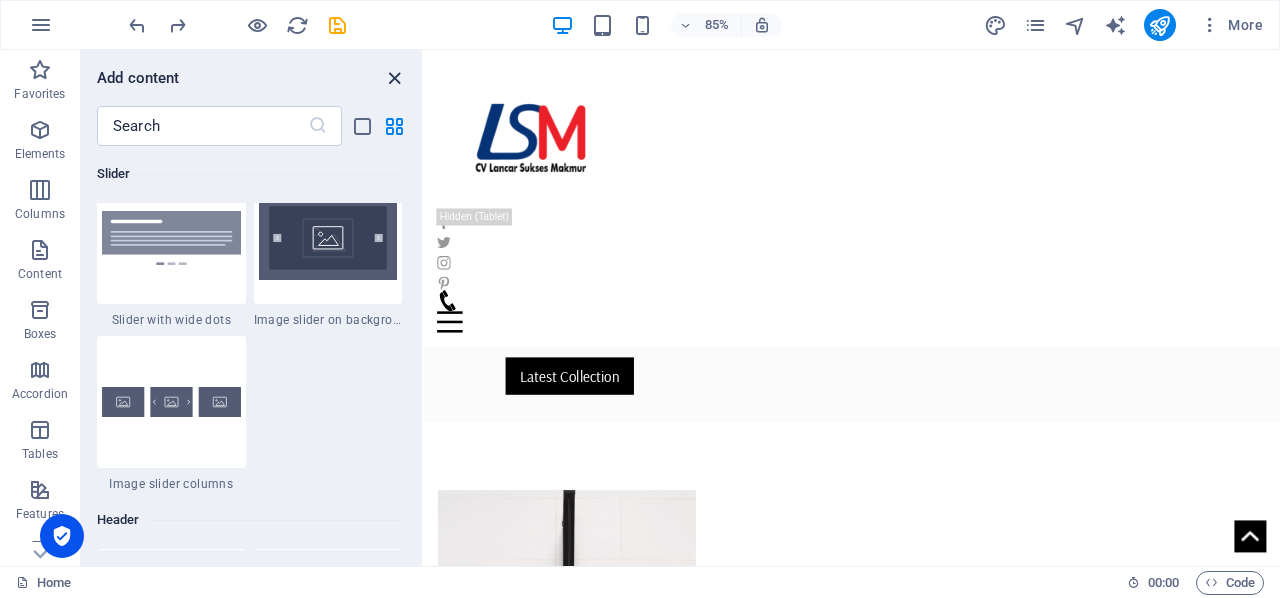 click at bounding box center (394, 78) 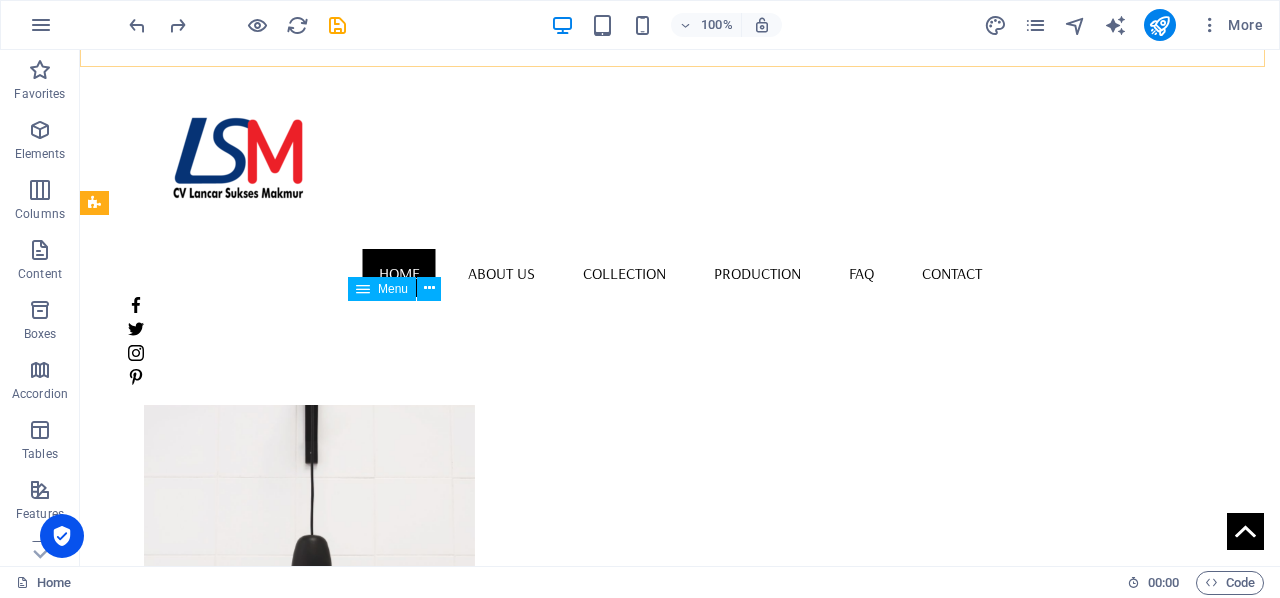 scroll, scrollTop: 739, scrollLeft: 0, axis: vertical 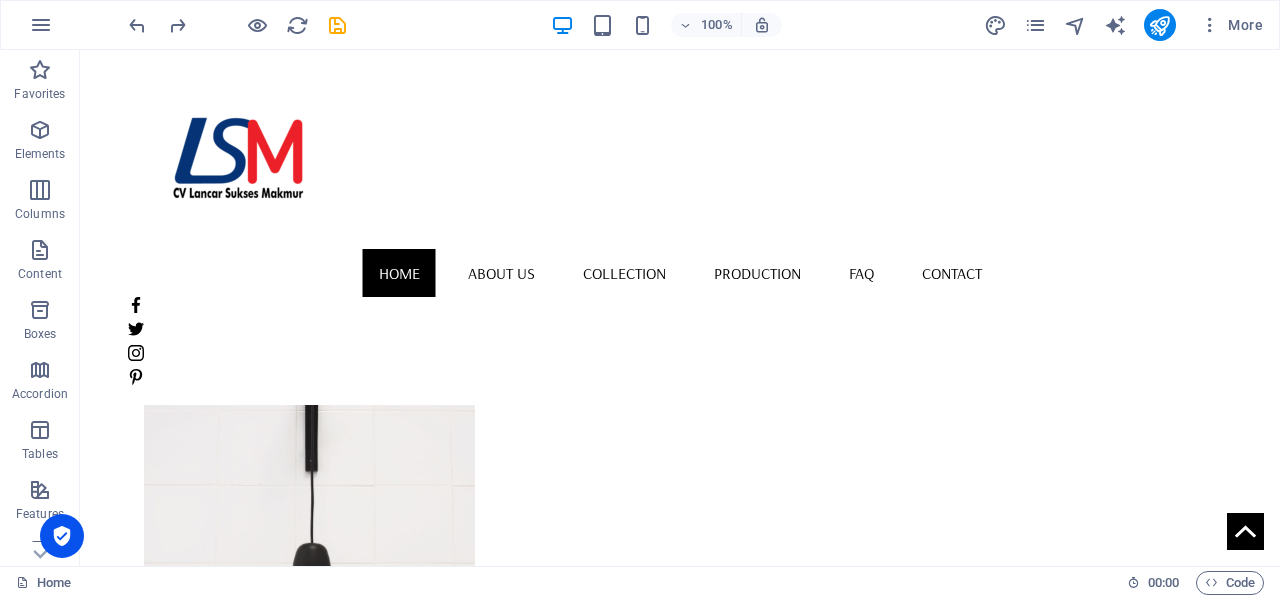 click at bounding box center (309, 1012) 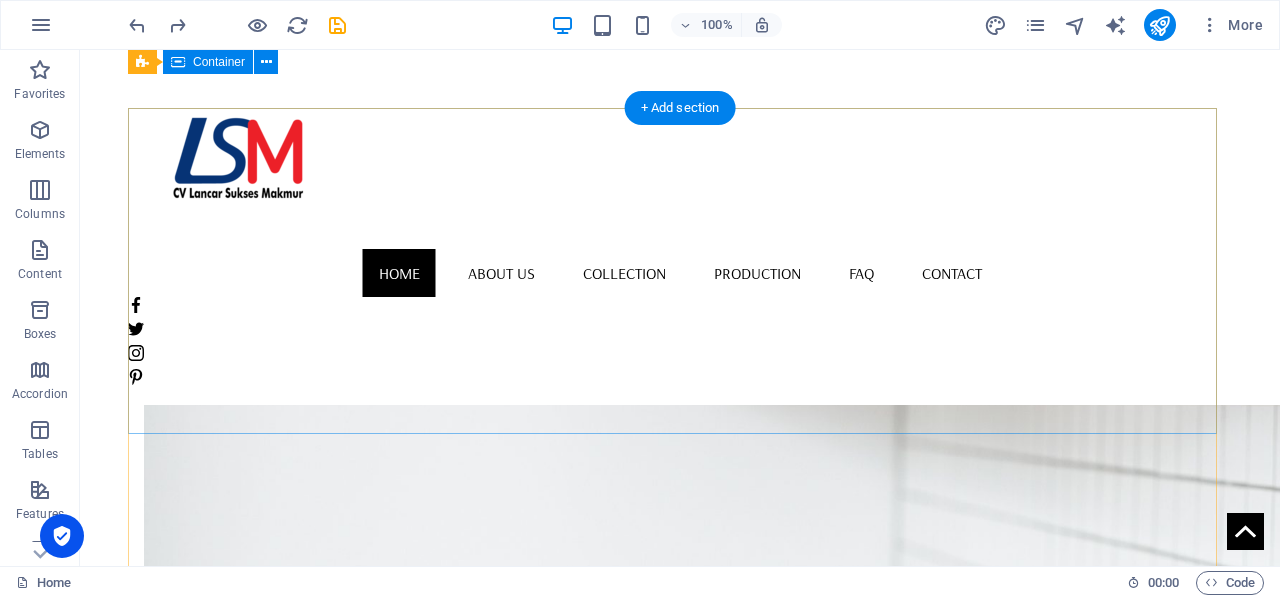 scroll, scrollTop: 1718, scrollLeft: 0, axis: vertical 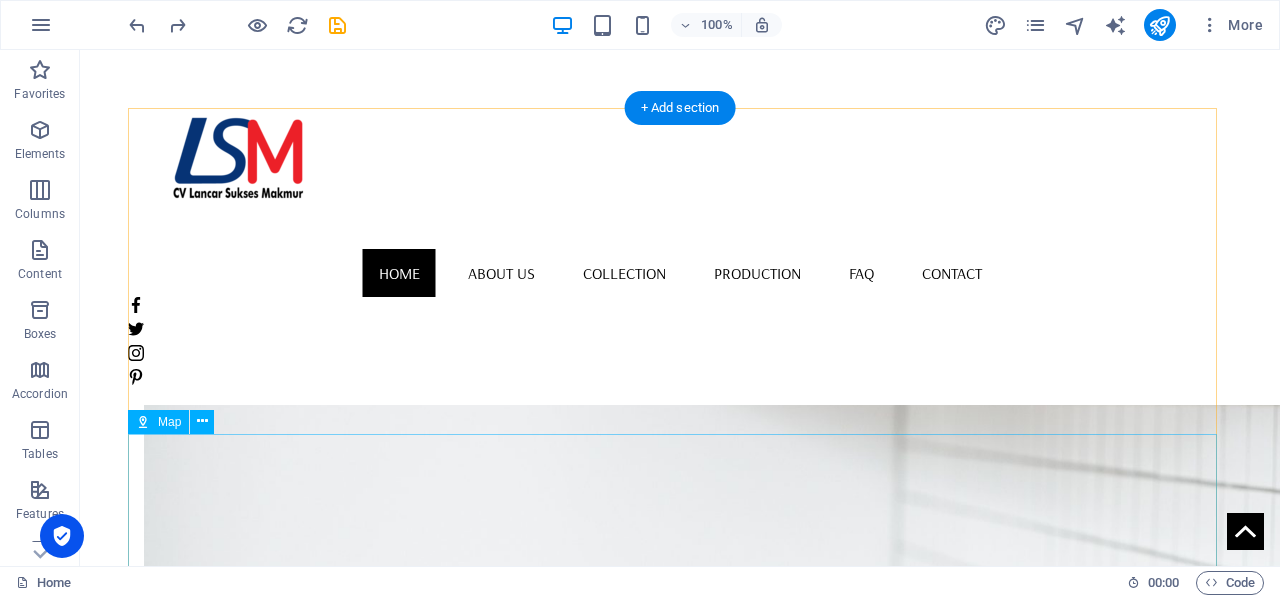 click at bounding box center (680, 2777) 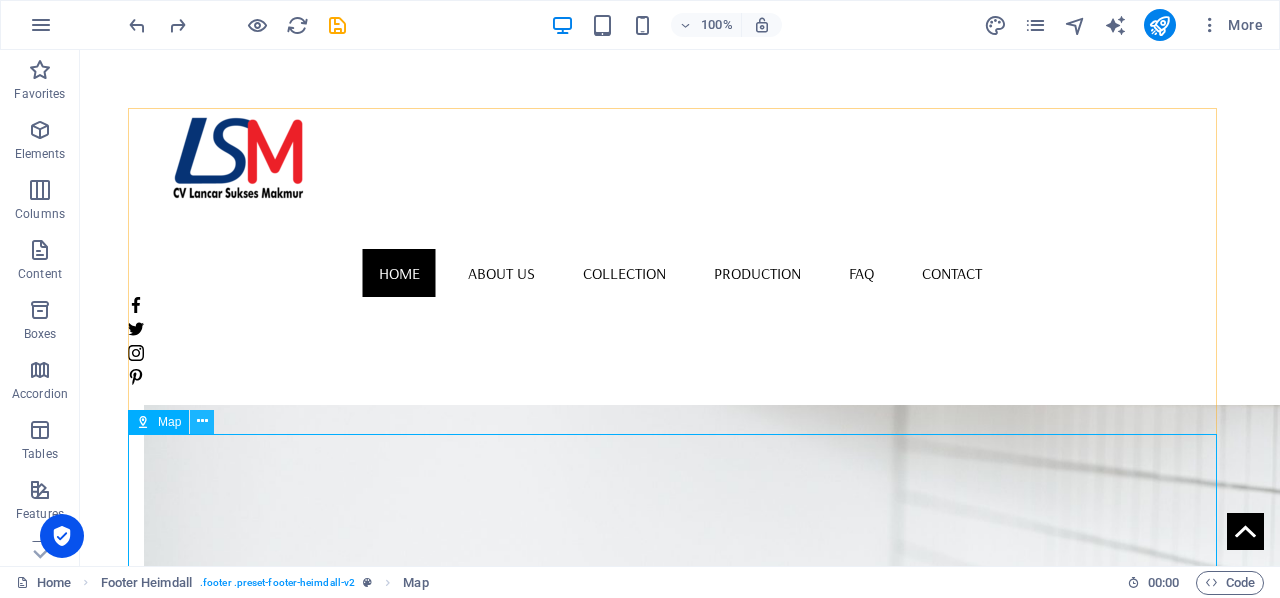 click at bounding box center [202, 421] 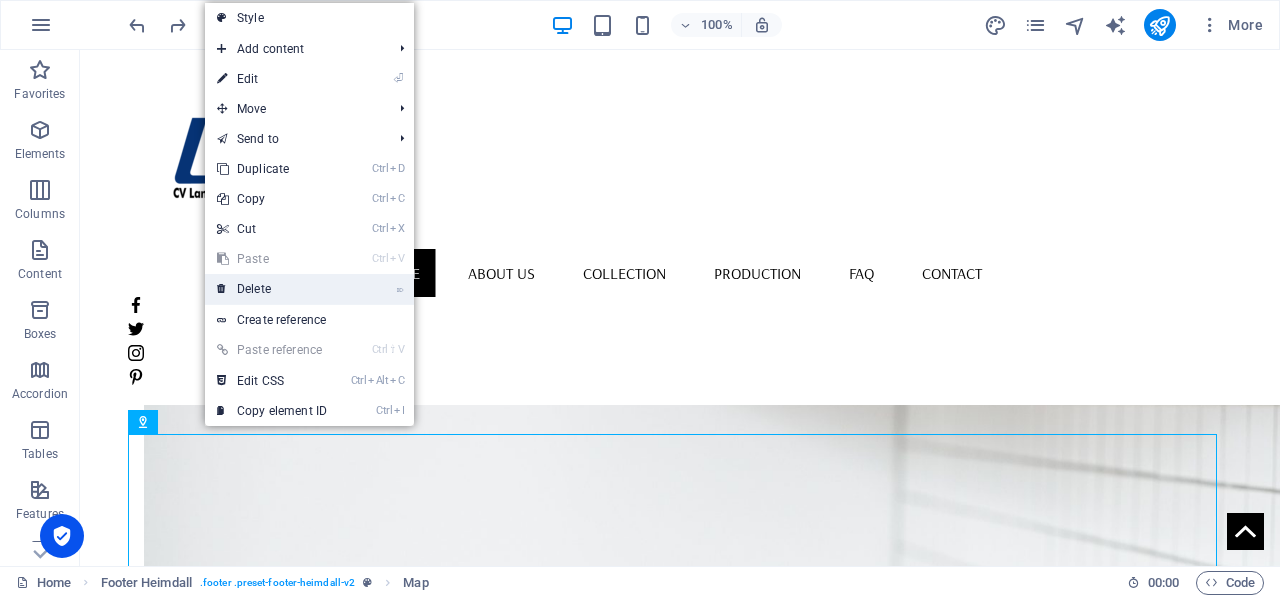 click on "⌦  Delete" at bounding box center (272, 289) 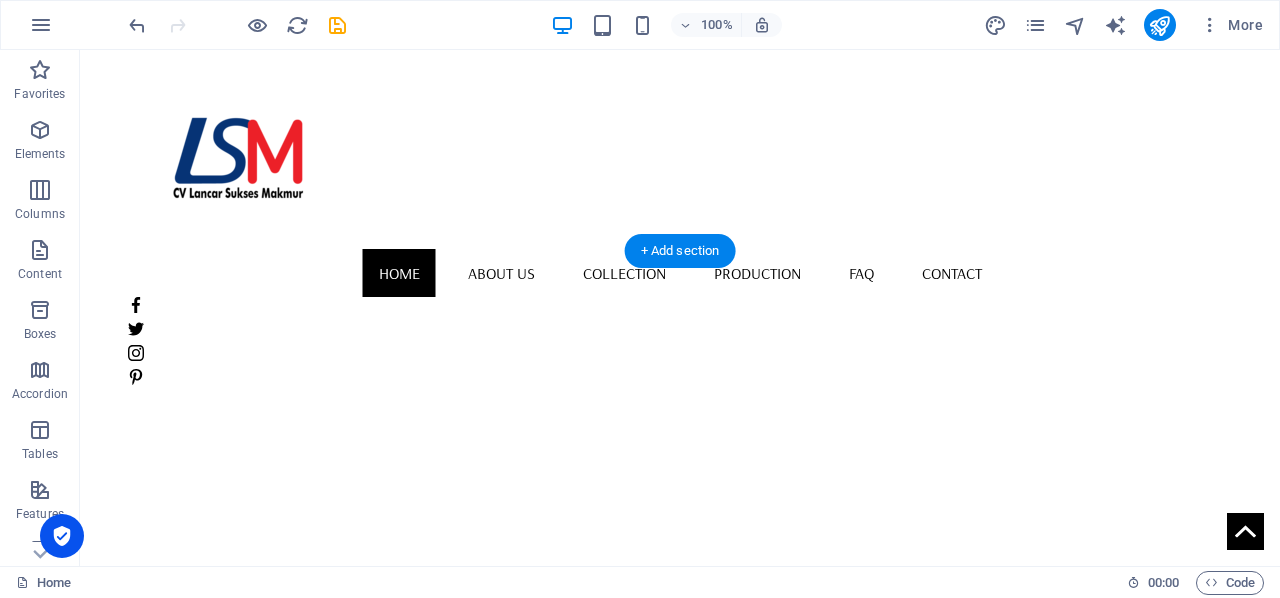 scroll, scrollTop: 16, scrollLeft: 0, axis: vertical 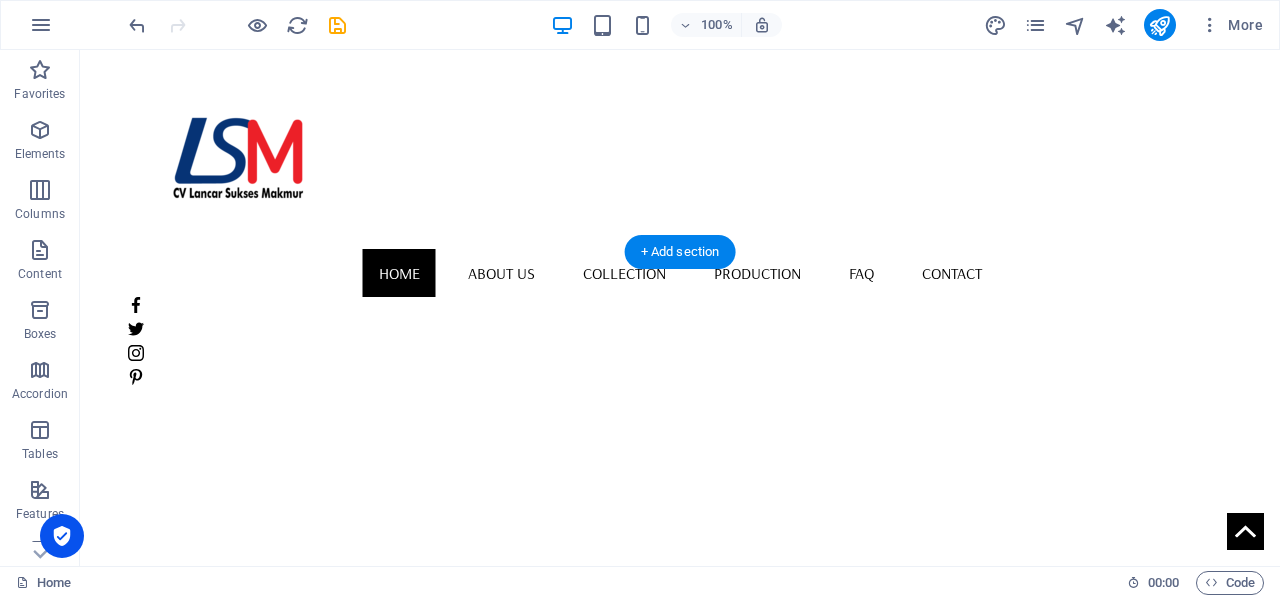 click at bounding box center (680, 485) 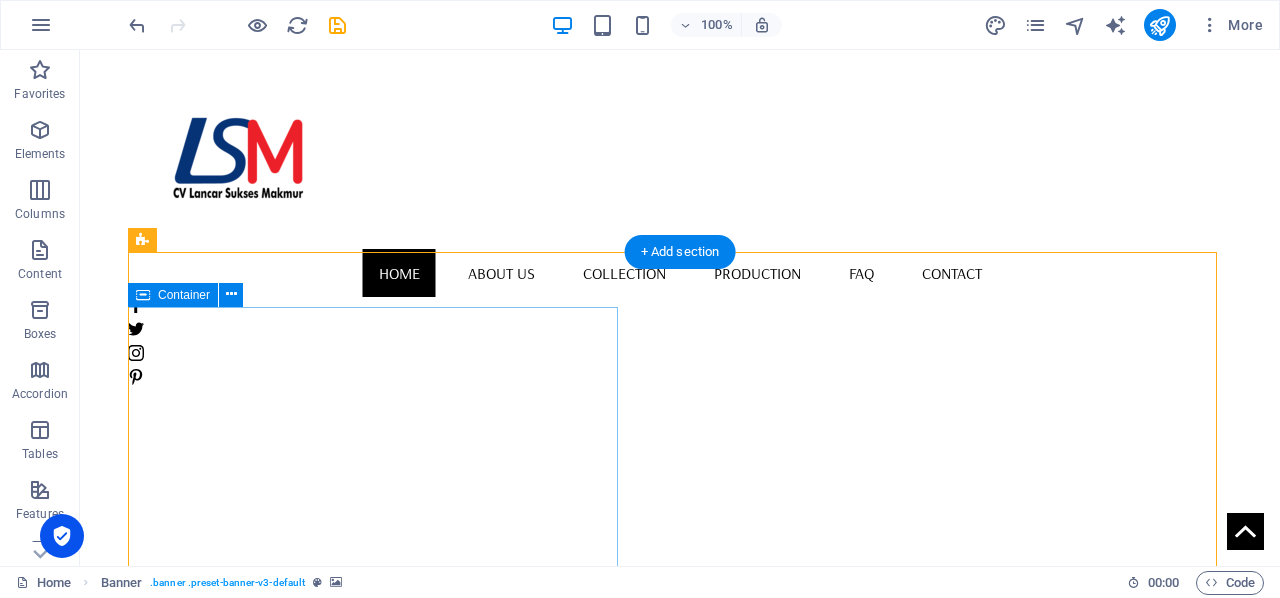 click on "Its's About Satisfaction Mitra Anda untuk mendukung Kebutuhan Printing Bisnis & Personal Latest Collection" at bounding box center [680, 836] 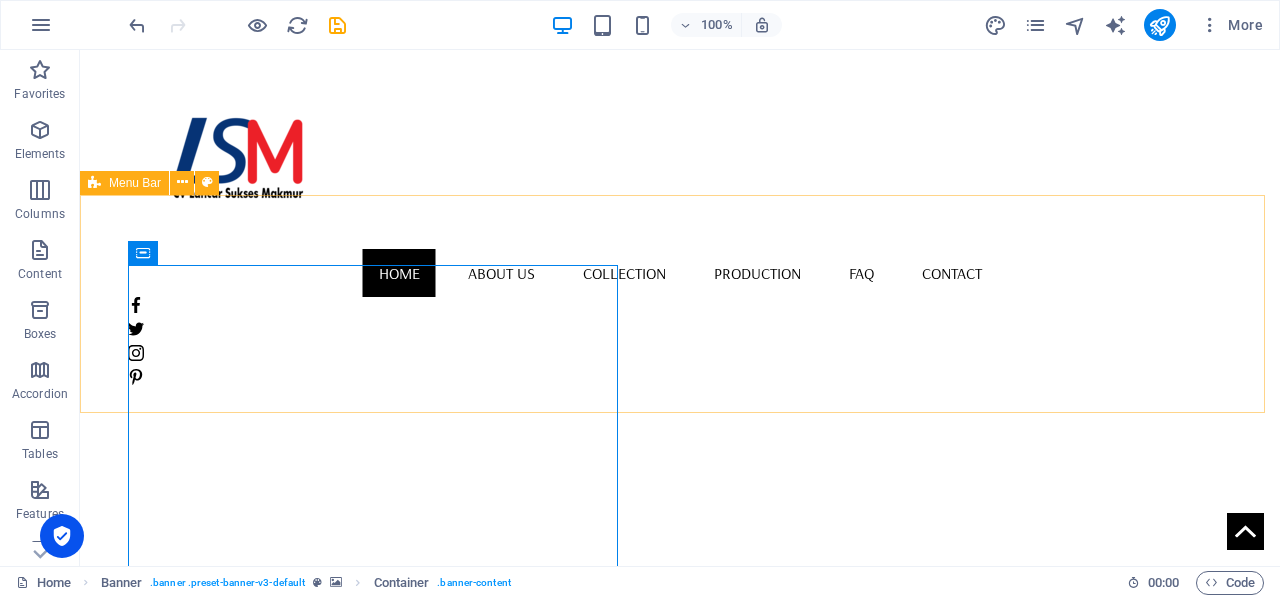 scroll, scrollTop: 56, scrollLeft: 0, axis: vertical 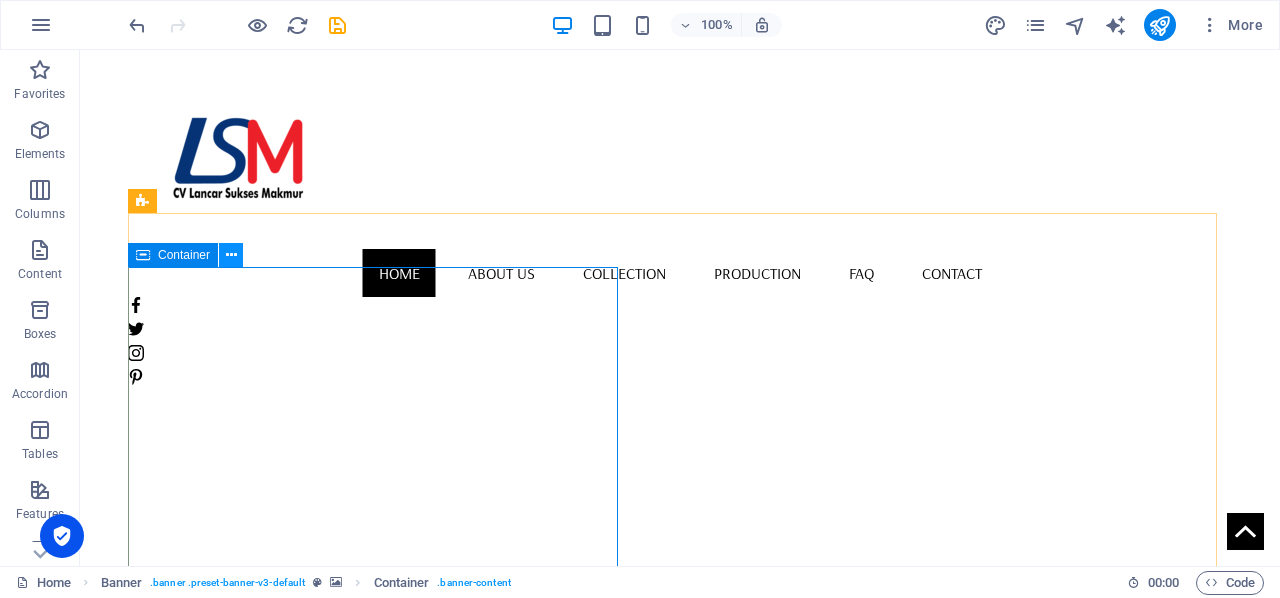 click at bounding box center (231, 255) 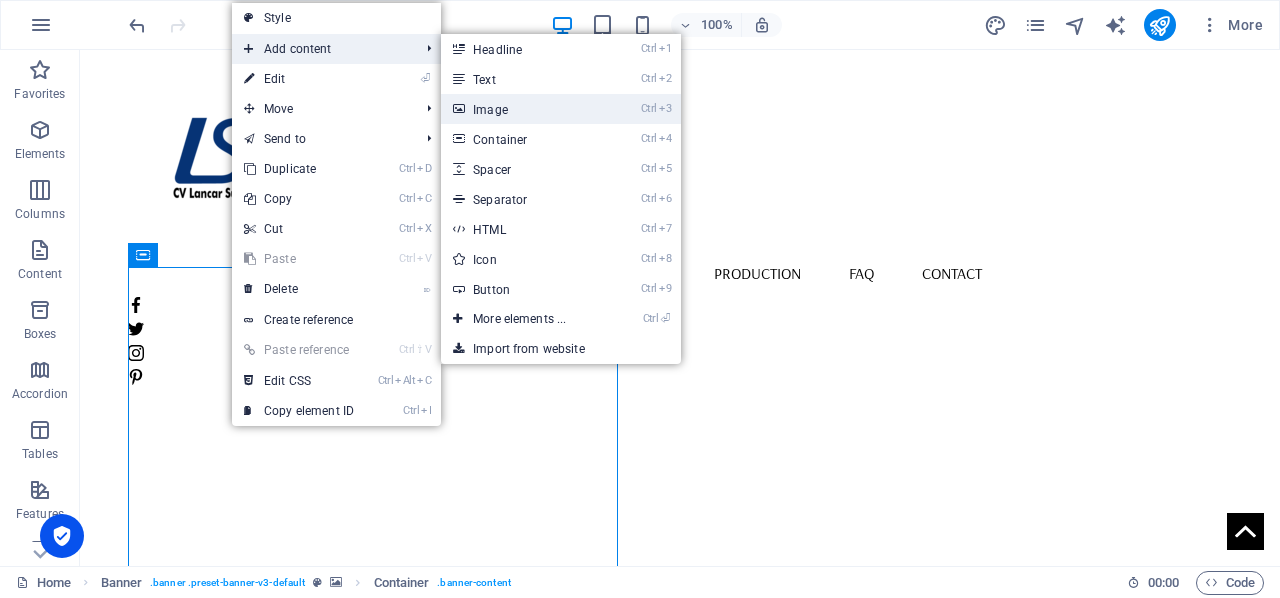 click on "Ctrl 3  Image" at bounding box center [523, 109] 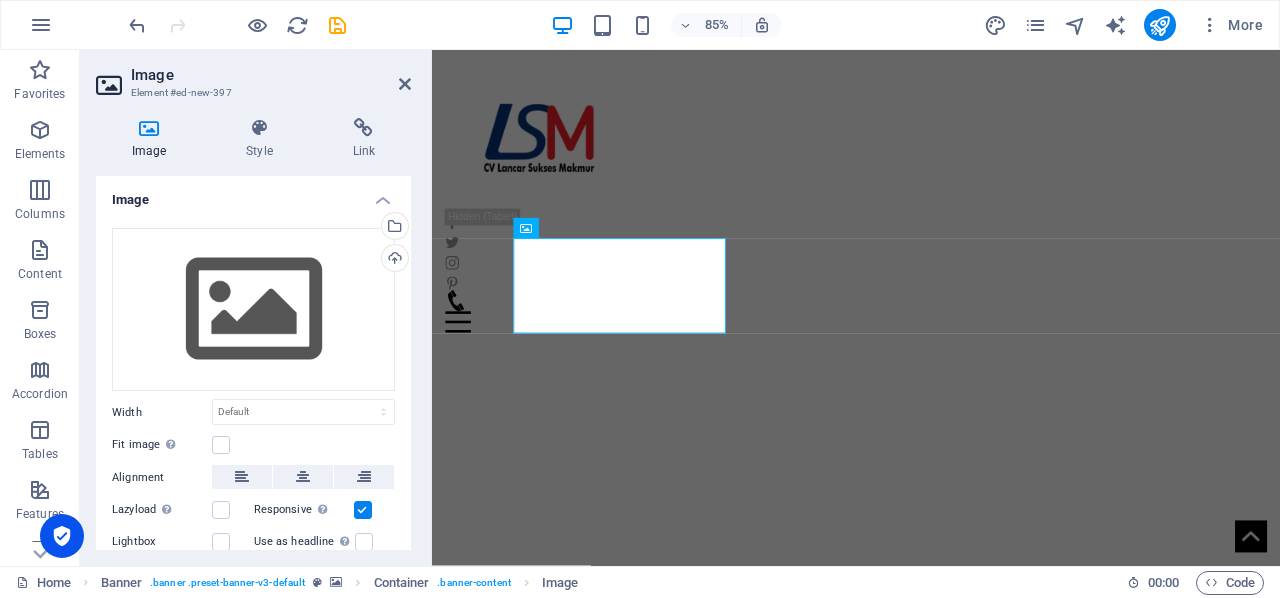 scroll, scrollTop: 44, scrollLeft: 0, axis: vertical 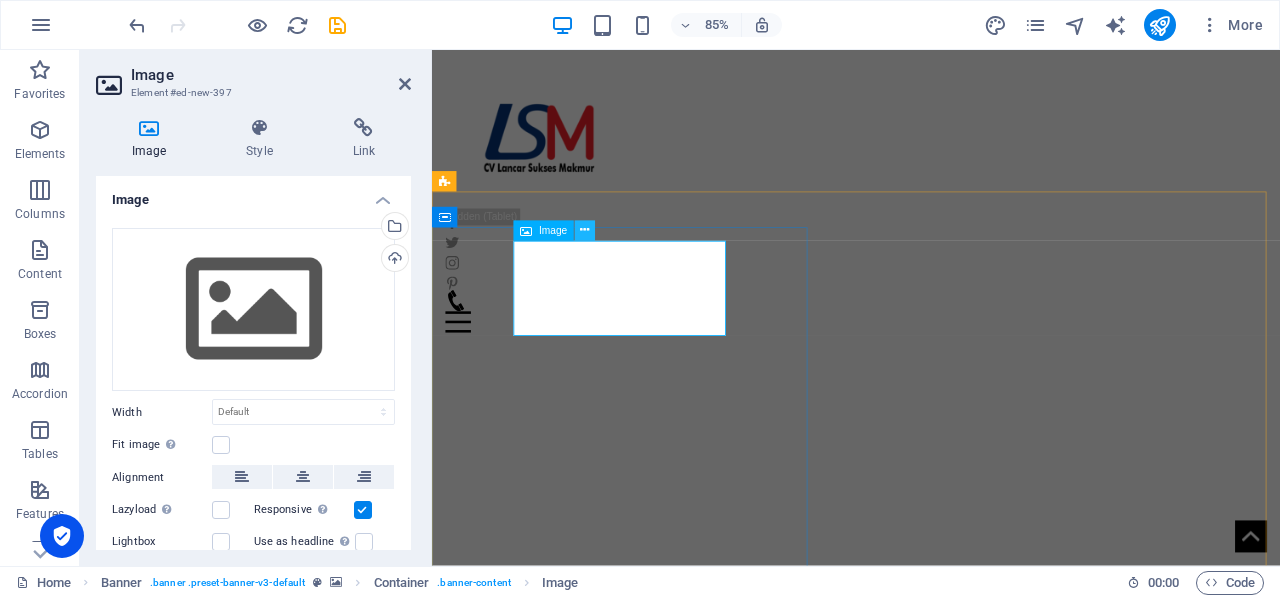 click at bounding box center [585, 231] 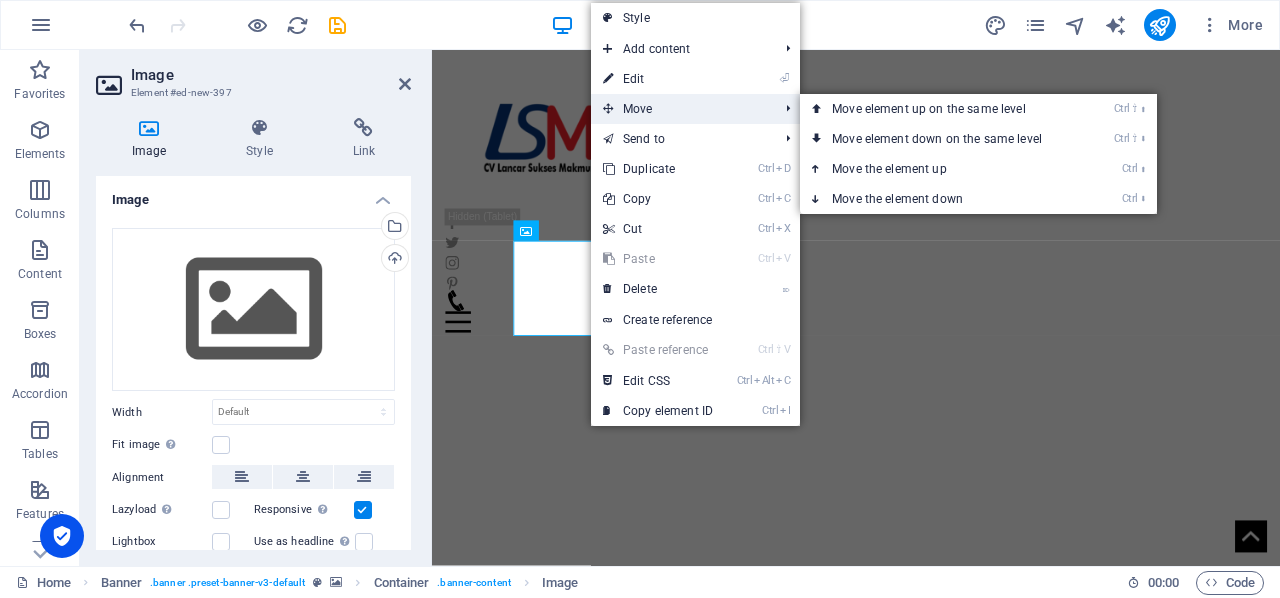 click on "Move" at bounding box center (680, 109) 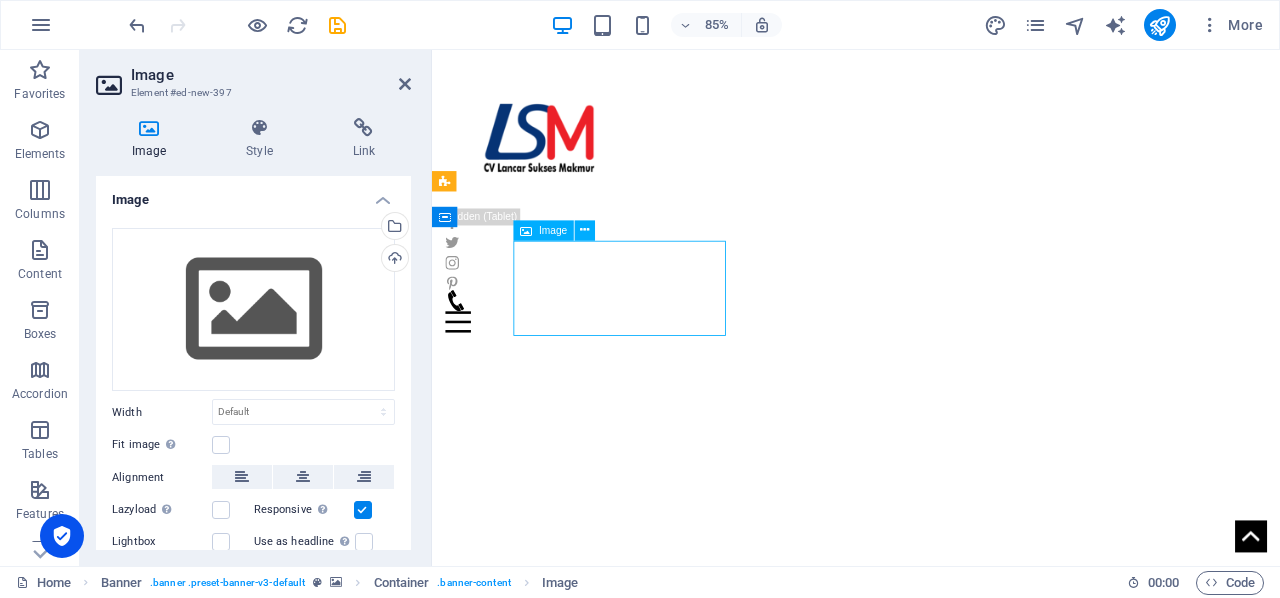 drag, startPoint x: 570, startPoint y: 314, endPoint x: 638, endPoint y: 315, distance: 68.007355 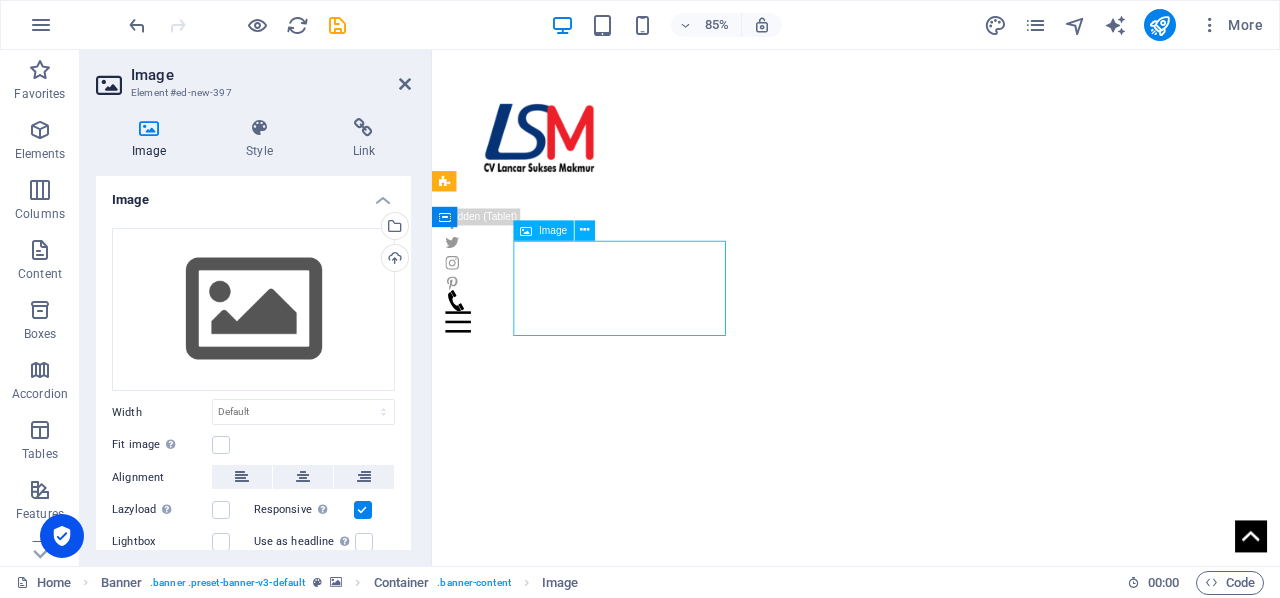 click at bounding box center [931, 892] 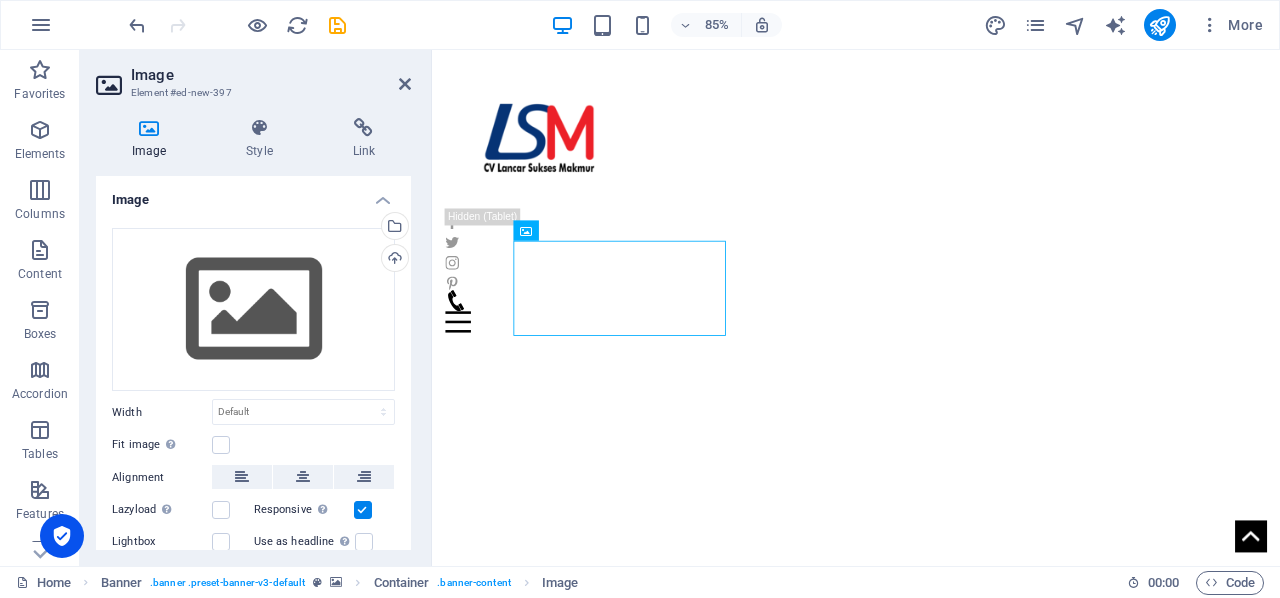 drag, startPoint x: 638, startPoint y: 315, endPoint x: 690, endPoint y: 338, distance: 56.859474 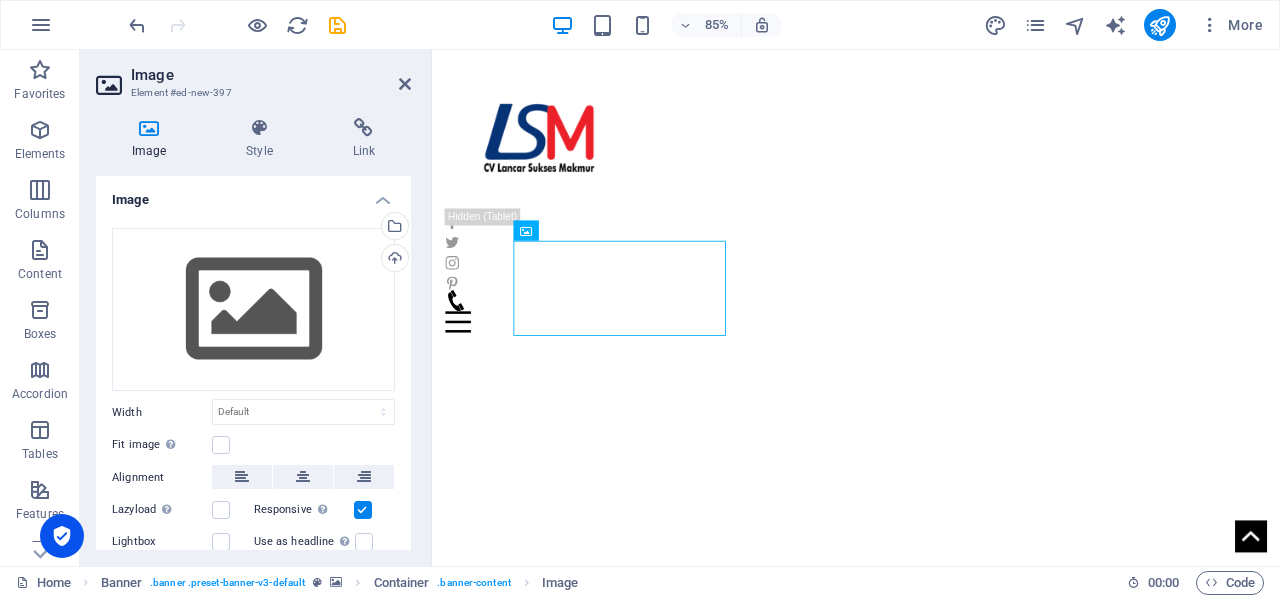 click at bounding box center [931, 892] 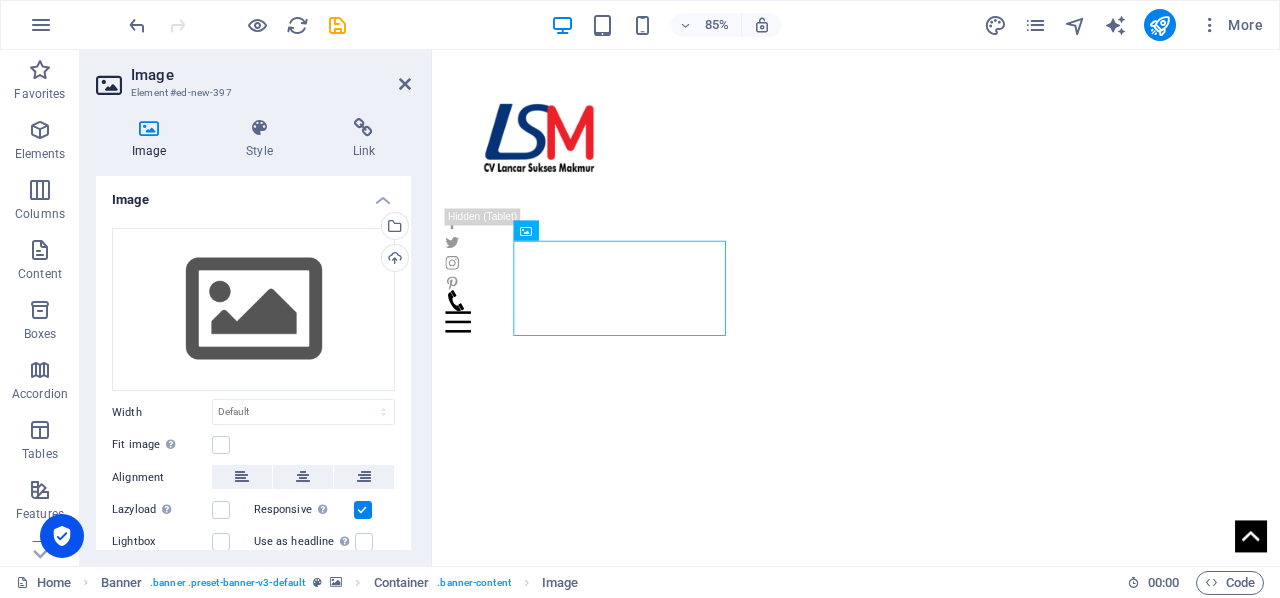 drag, startPoint x: 690, startPoint y: 338, endPoint x: 666, endPoint y: 344, distance: 24.738634 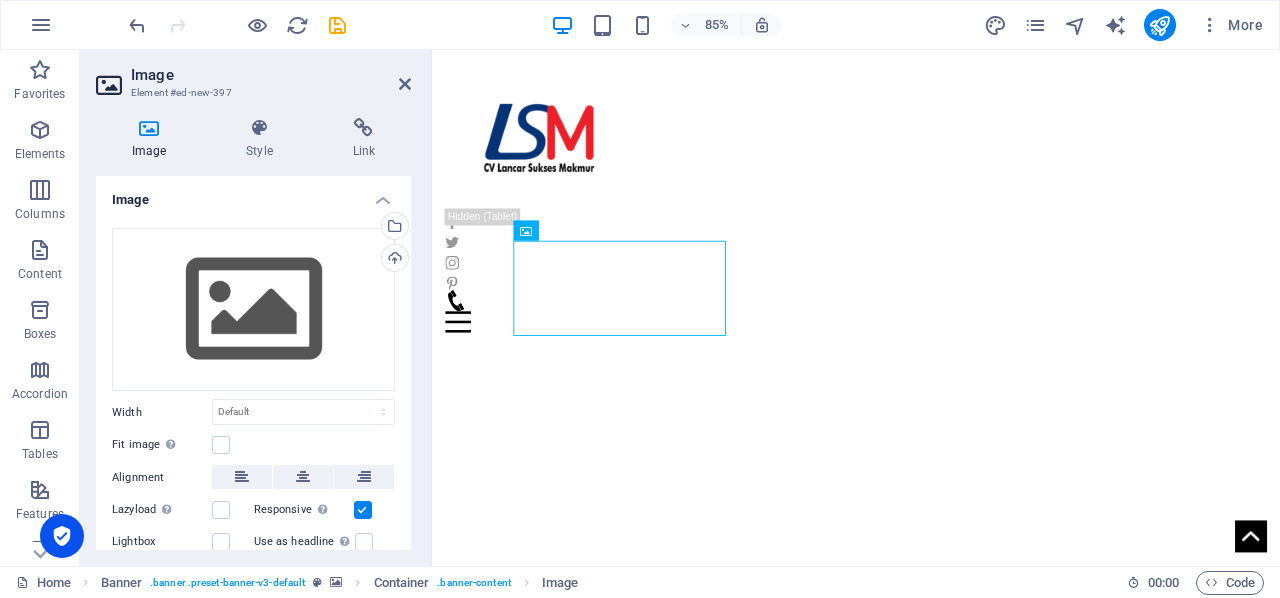 click at bounding box center (931, 892) 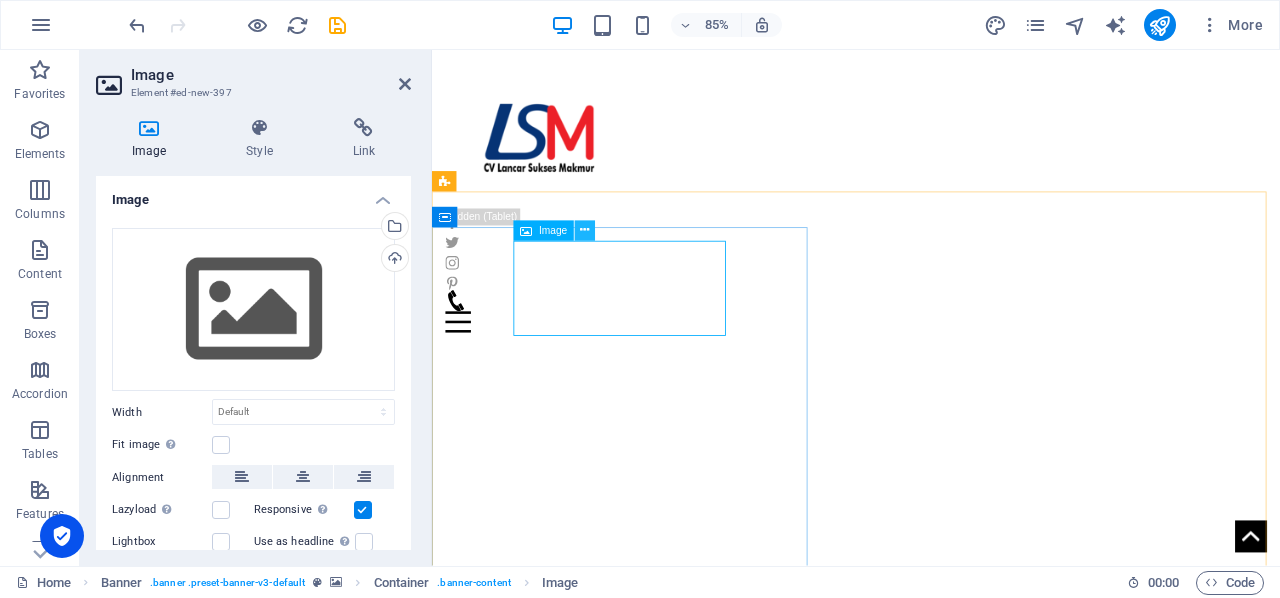 click at bounding box center [585, 231] 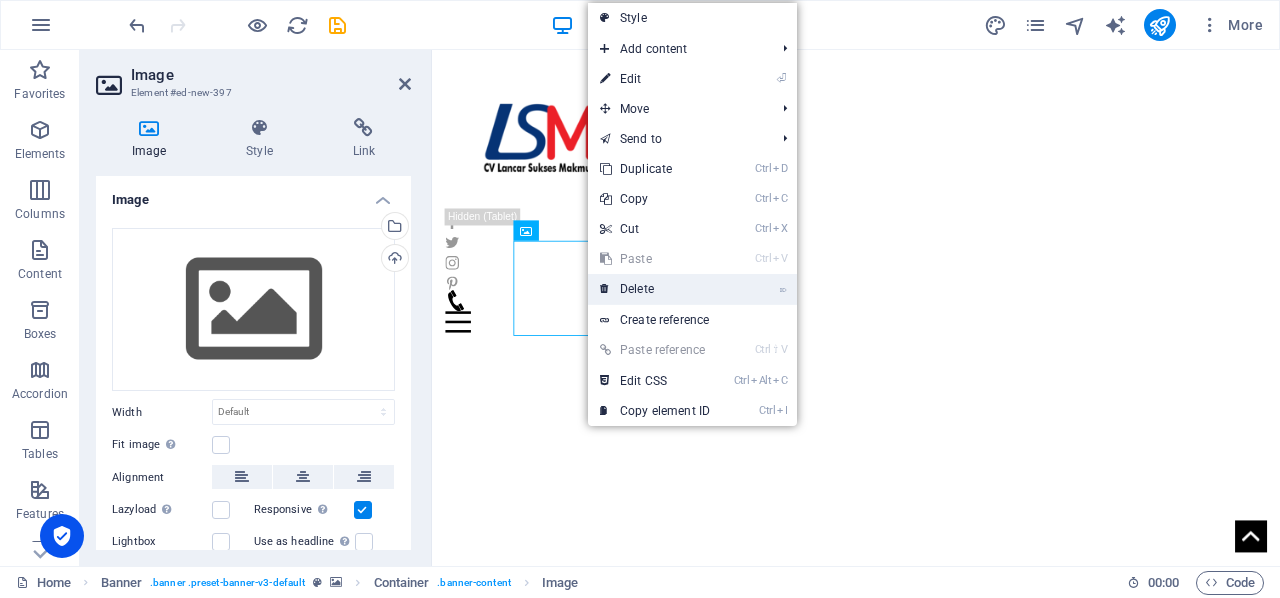 click on "⌦  Delete" at bounding box center [655, 289] 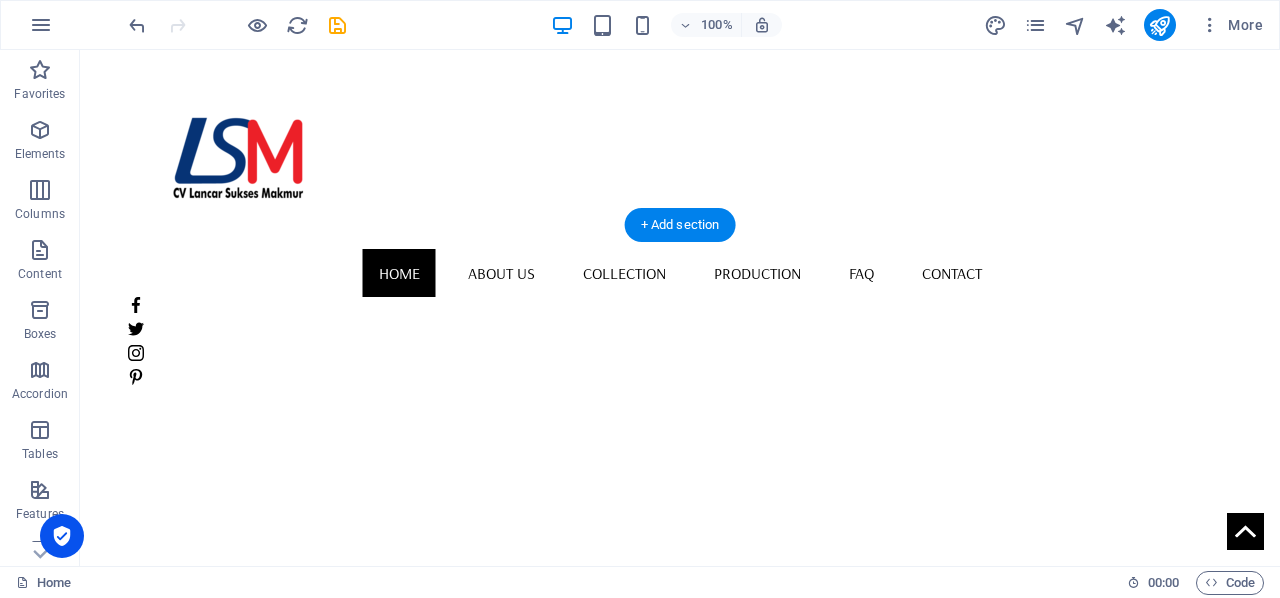 click at bounding box center [680, 457] 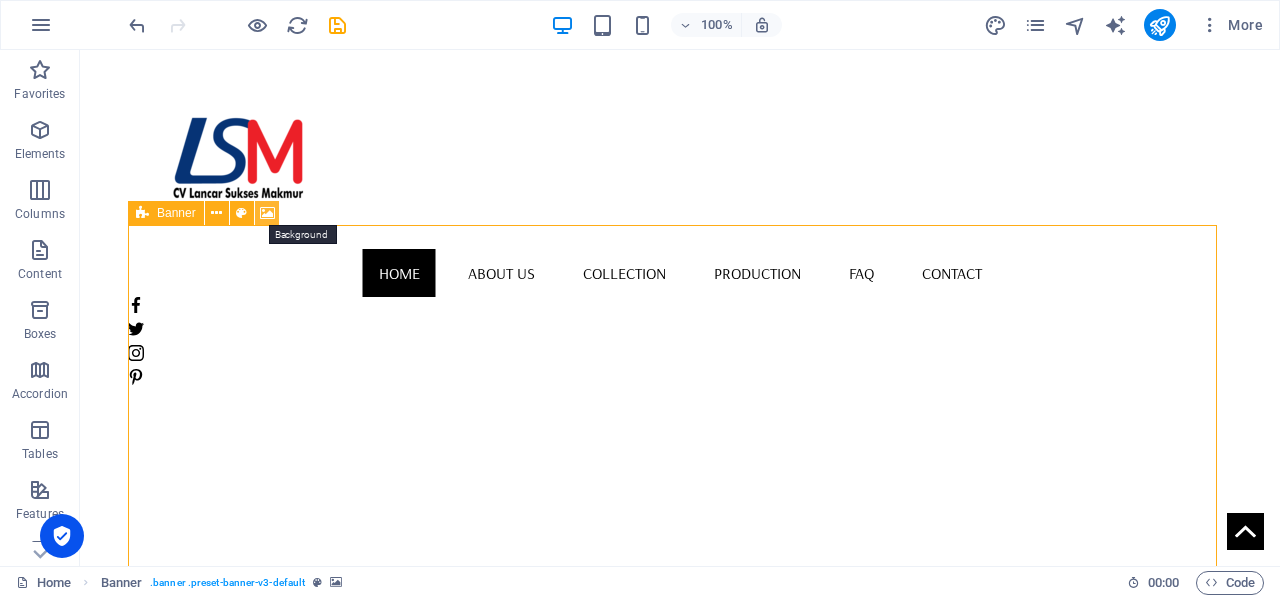 click at bounding box center (267, 213) 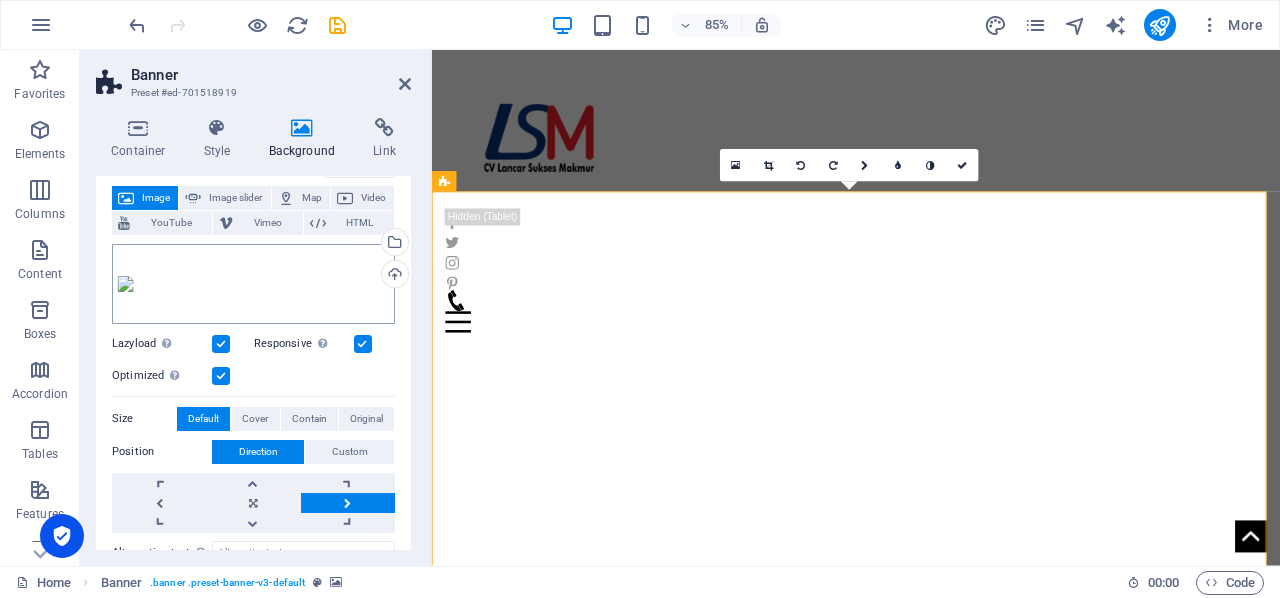 scroll, scrollTop: 110, scrollLeft: 0, axis: vertical 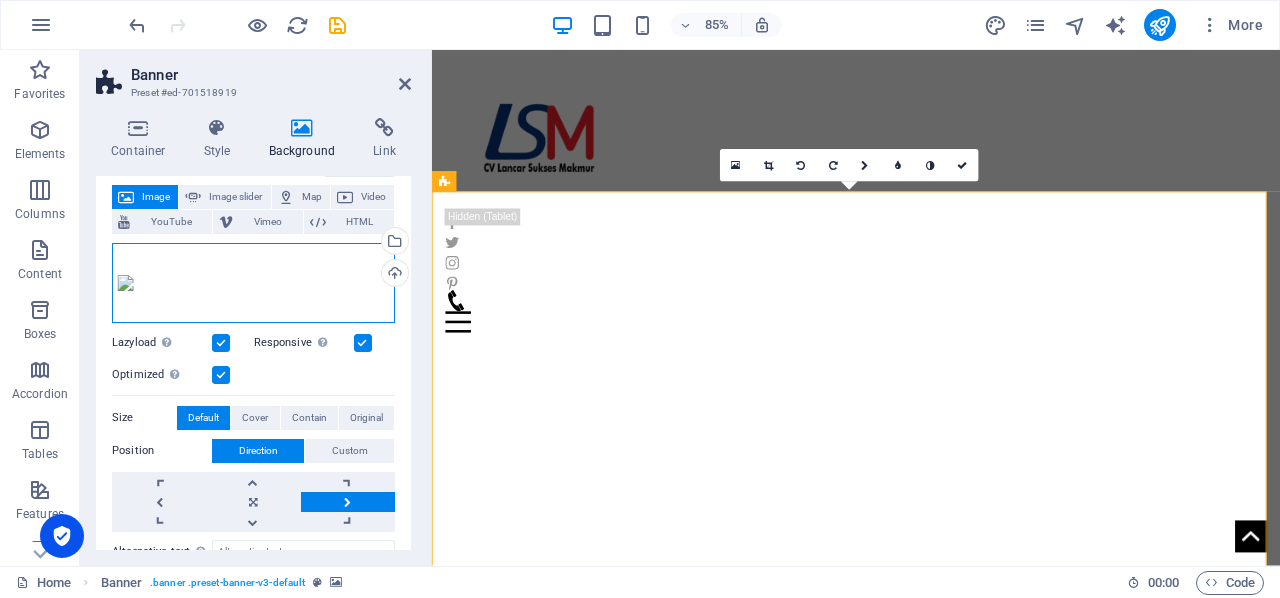 click on "Drag files here, click to choose files or select files from Files or our free stock photos & videos" at bounding box center [253, 283] 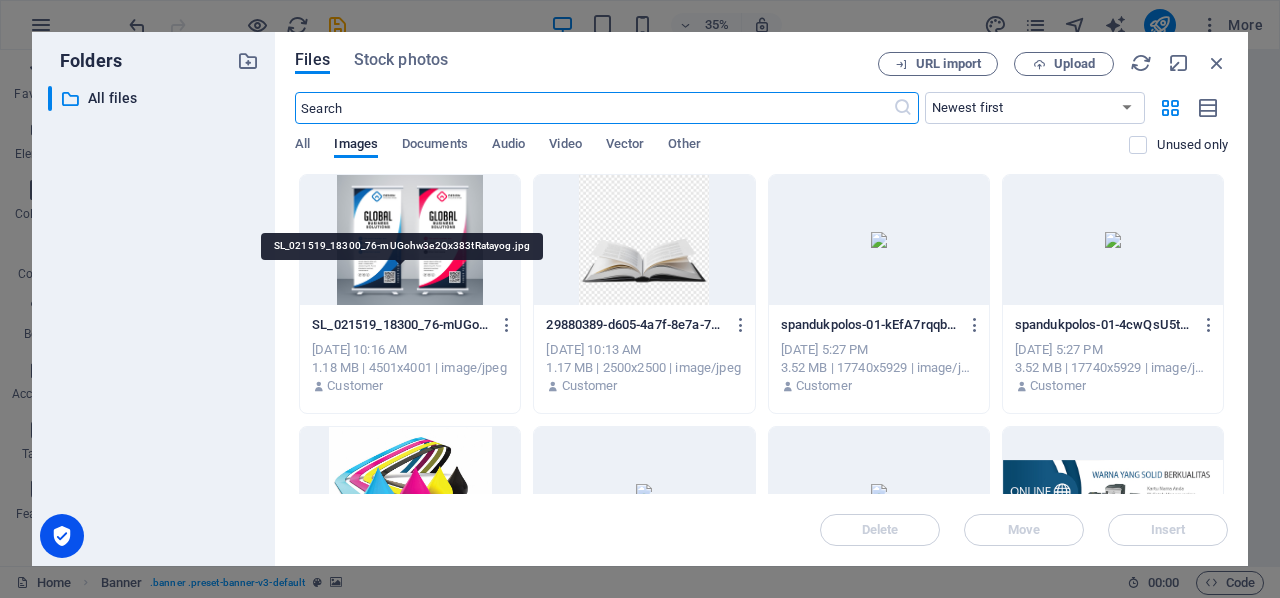 scroll, scrollTop: 104, scrollLeft: 0, axis: vertical 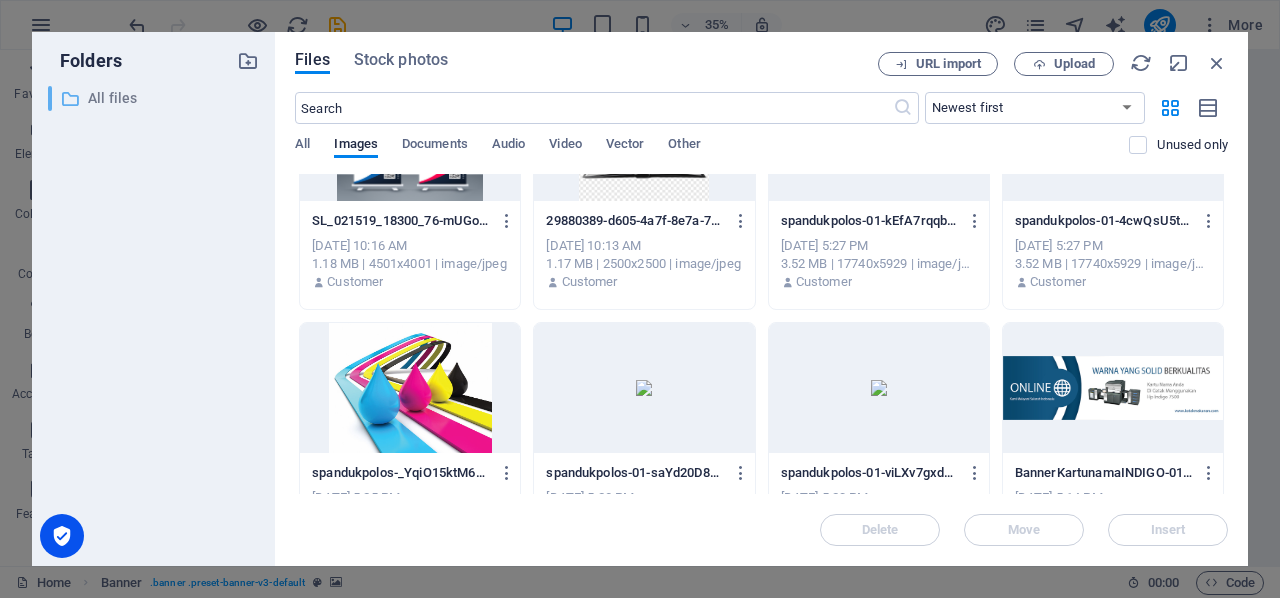 click at bounding box center [70, 99] 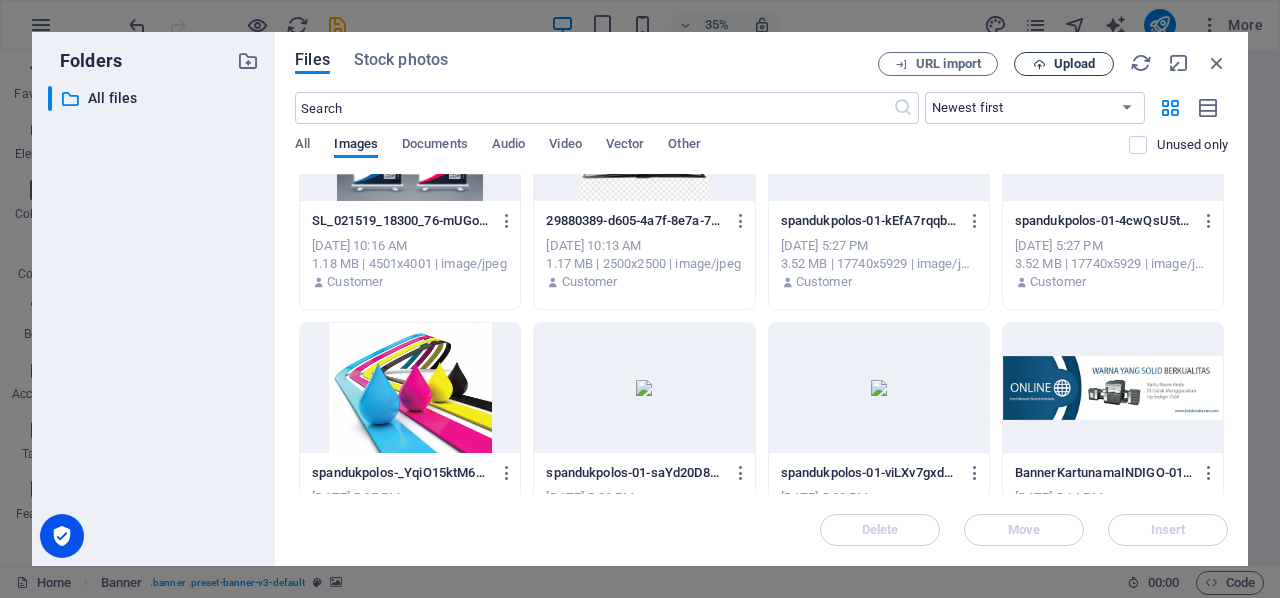 click on "Upload" at bounding box center (1074, 64) 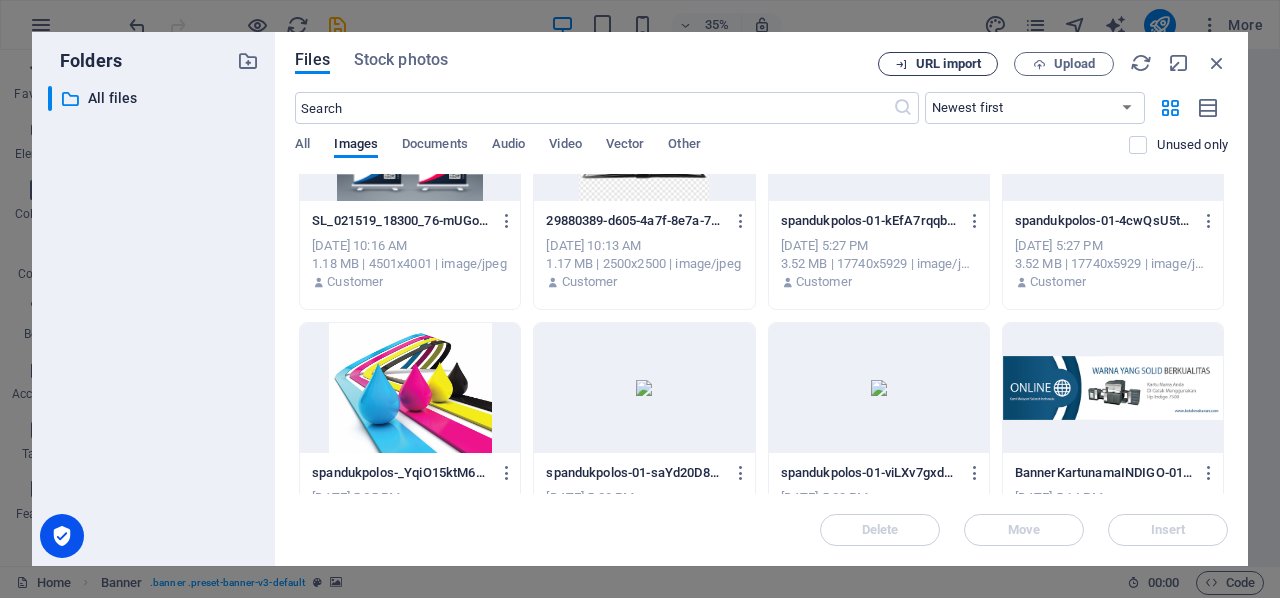 click on "URL import" at bounding box center (948, 64) 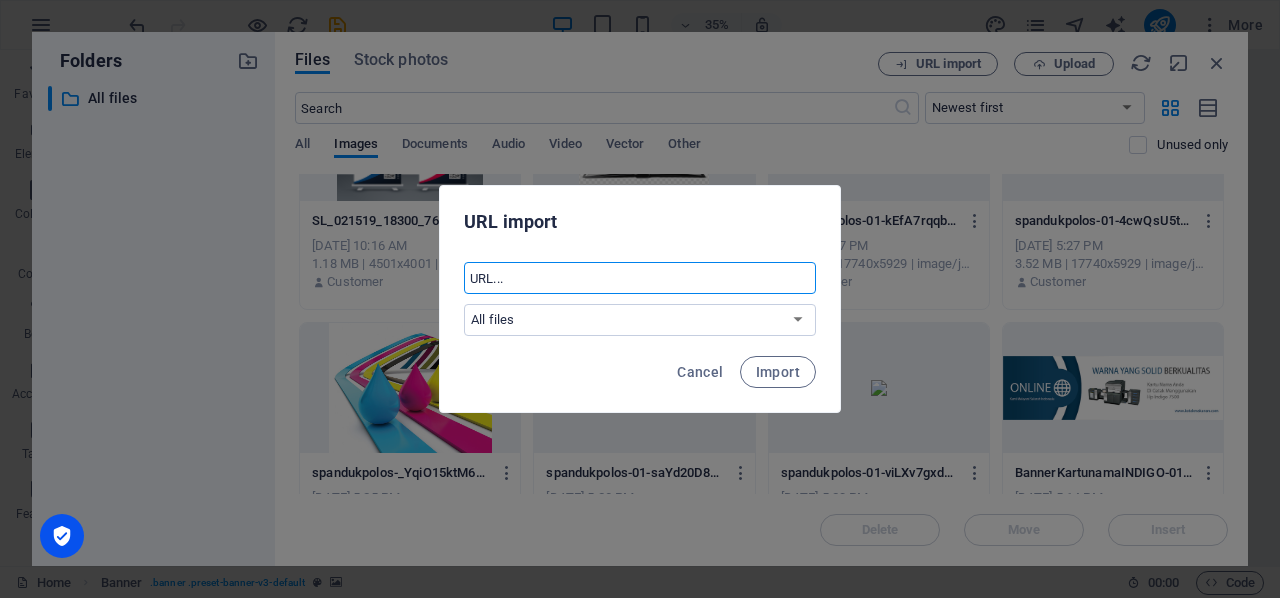 click at bounding box center (640, 278) 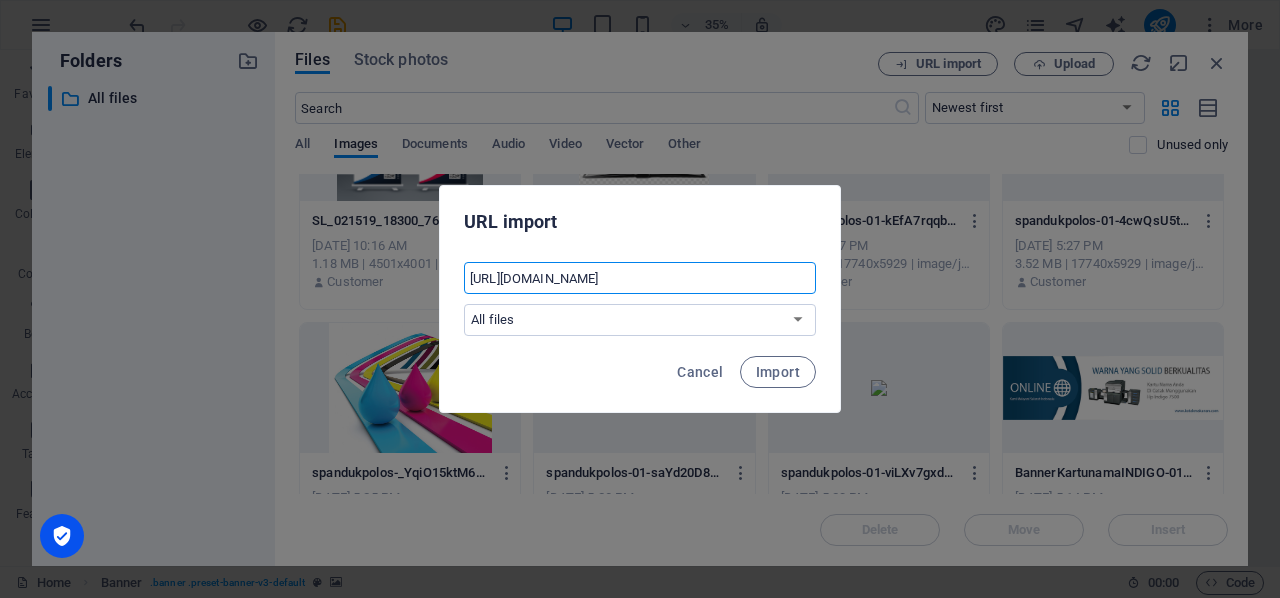 scroll, scrollTop: 0, scrollLeft: 229, axis: horizontal 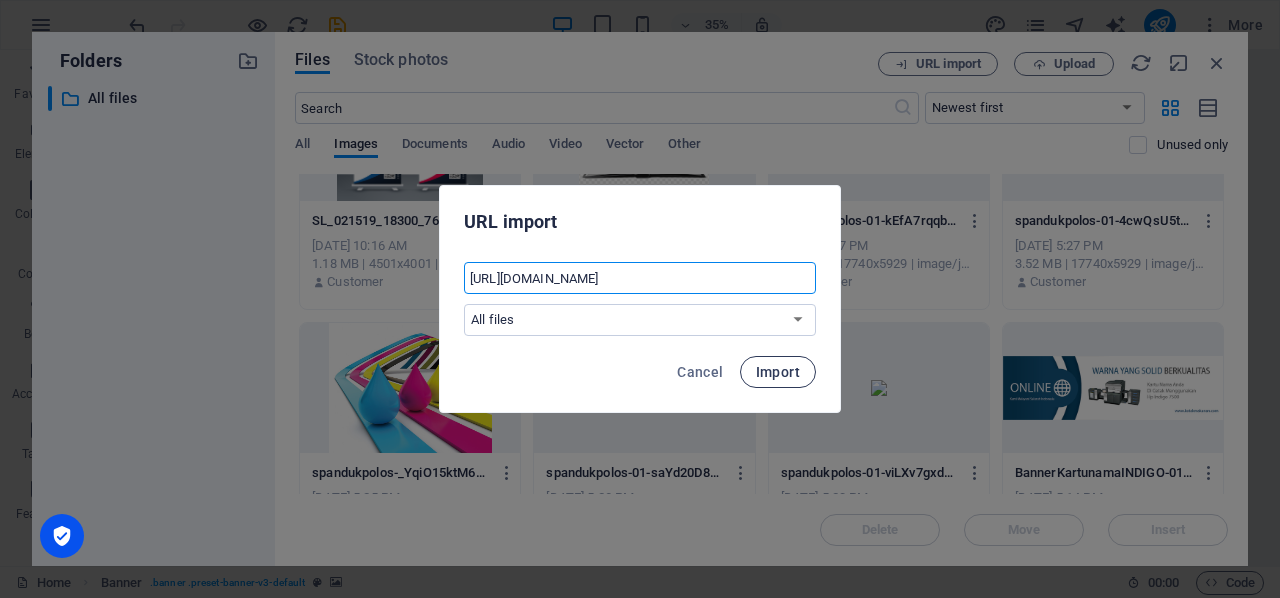 type on "[URL][DOMAIN_NAME]" 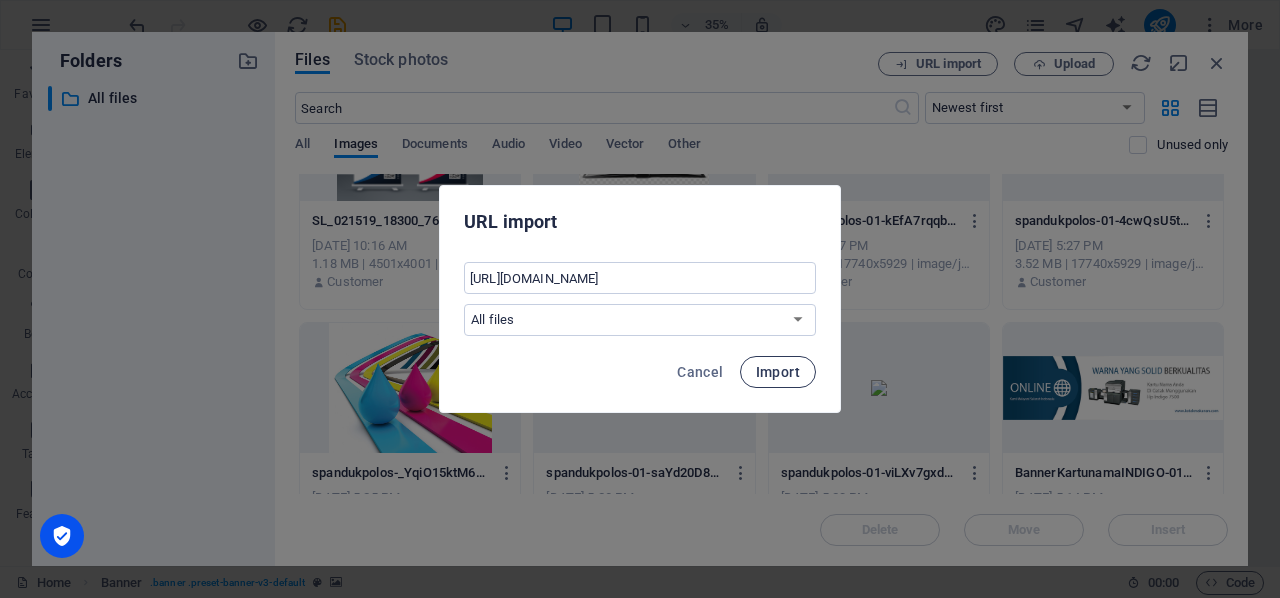 click on "Import" at bounding box center (778, 372) 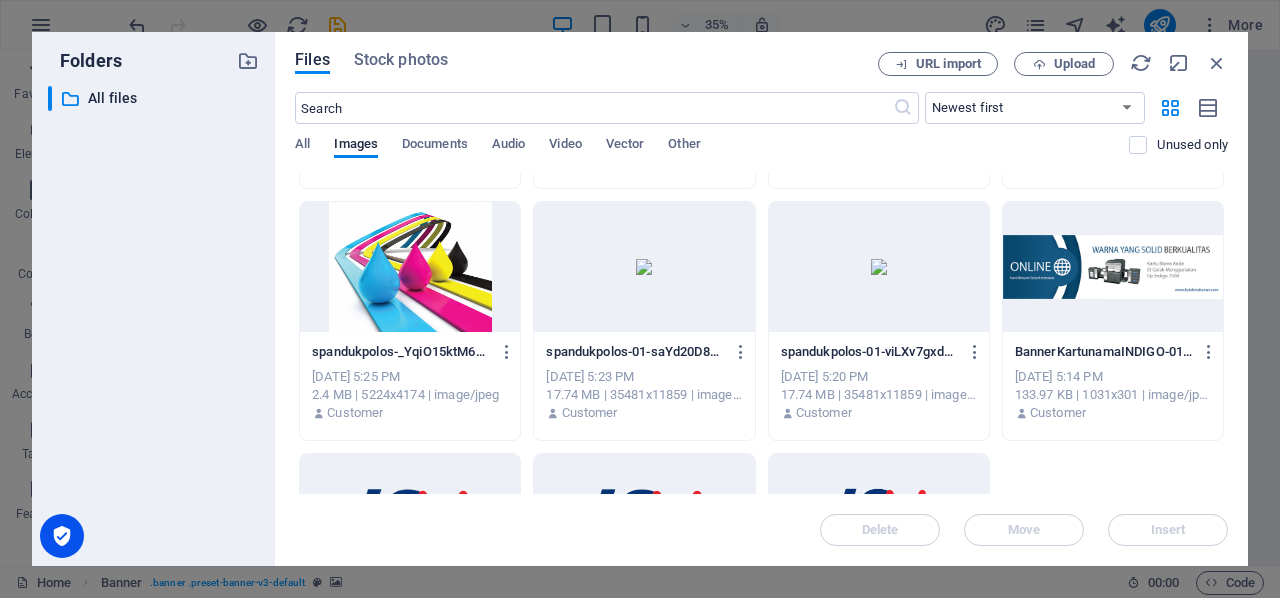 scroll, scrollTop: 226, scrollLeft: 0, axis: vertical 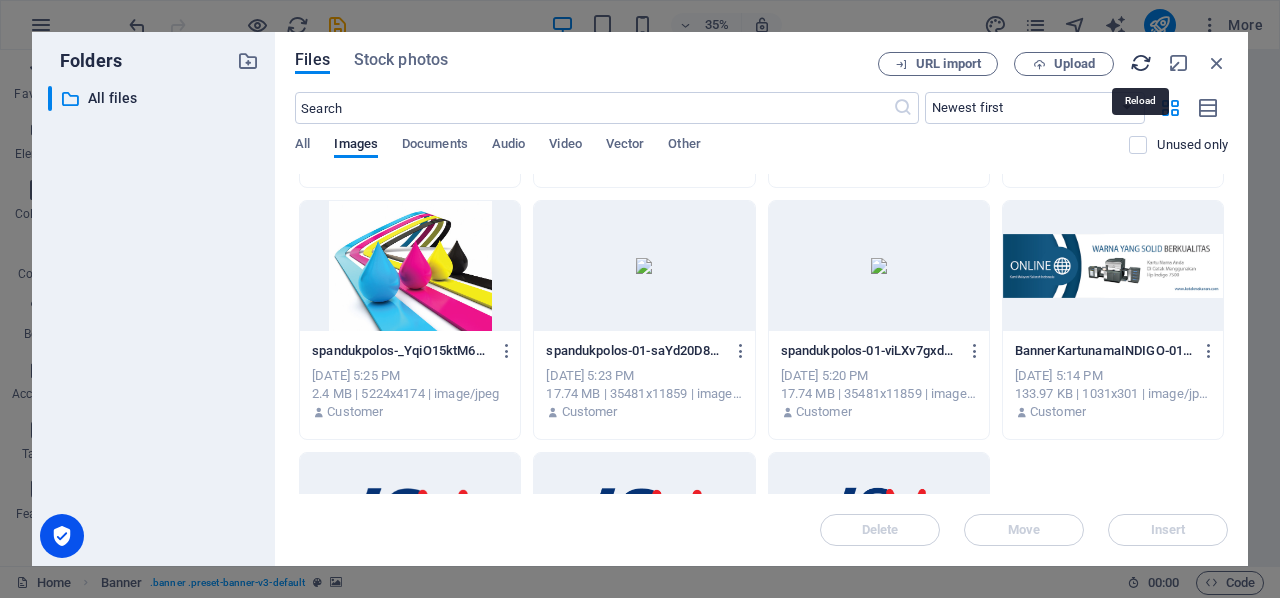click at bounding box center [1141, 63] 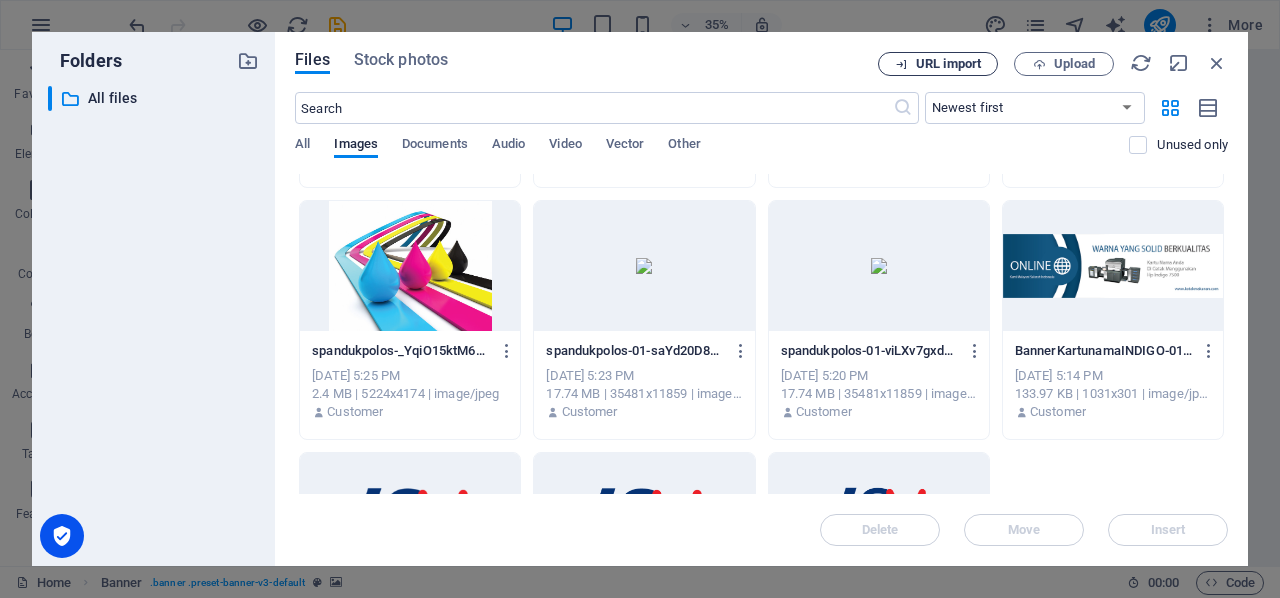 click on "URL import" at bounding box center [948, 64] 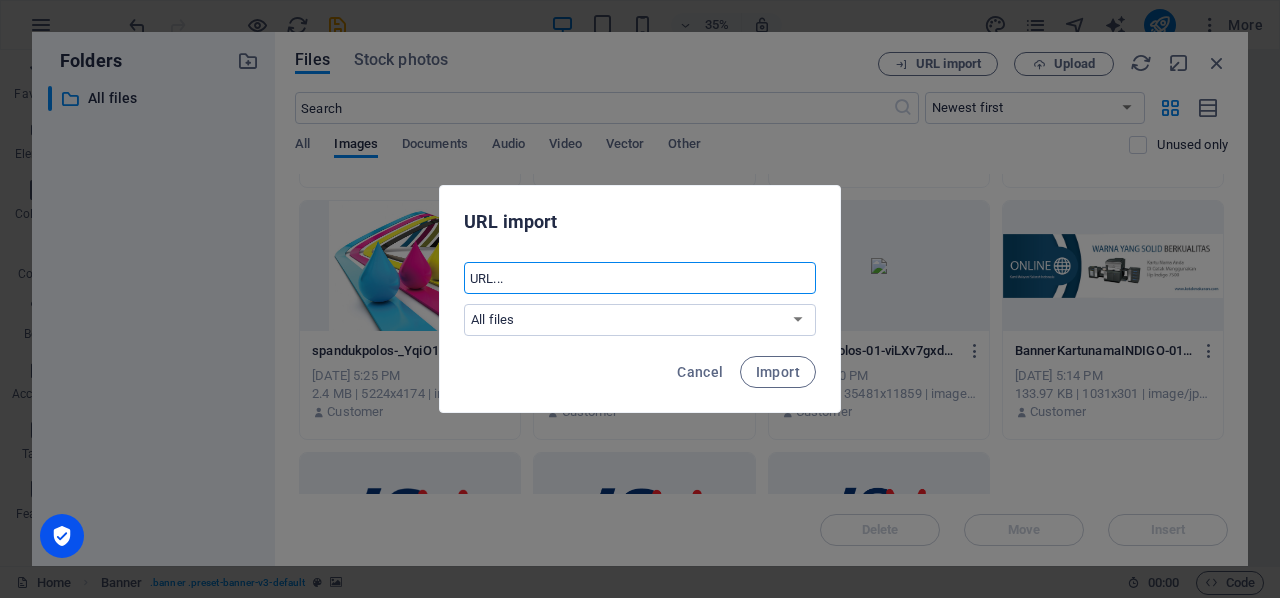 click at bounding box center [640, 278] 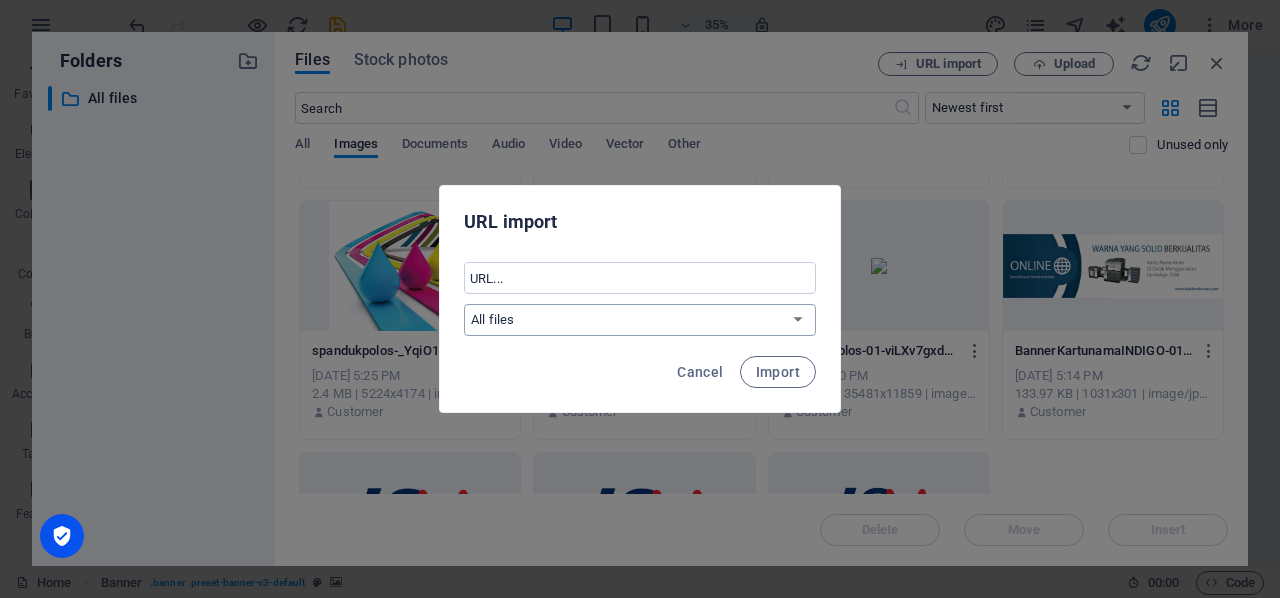 click on "All files" at bounding box center (640, 320) 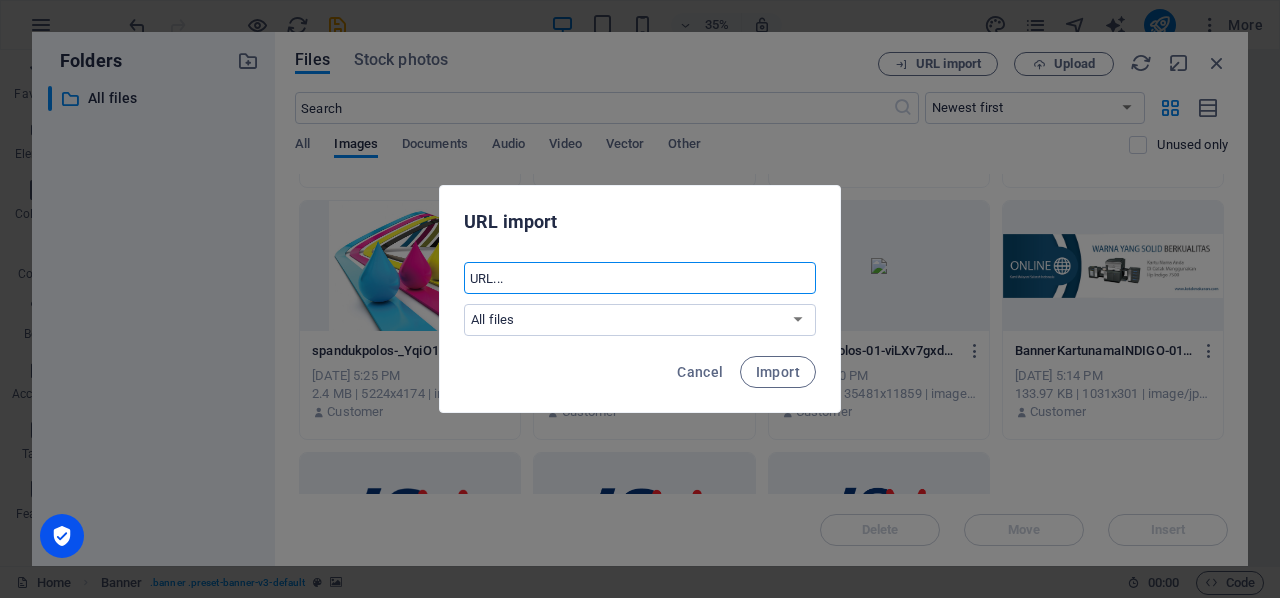 click at bounding box center [640, 278] 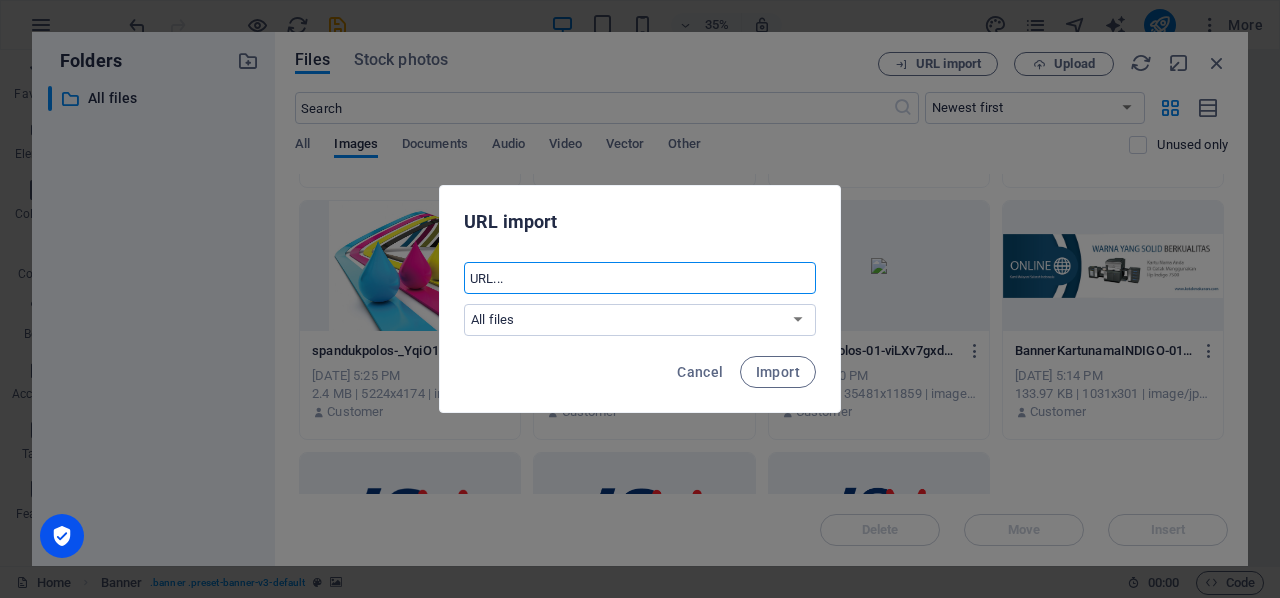 paste on "[URL][DOMAIN_NAME]" 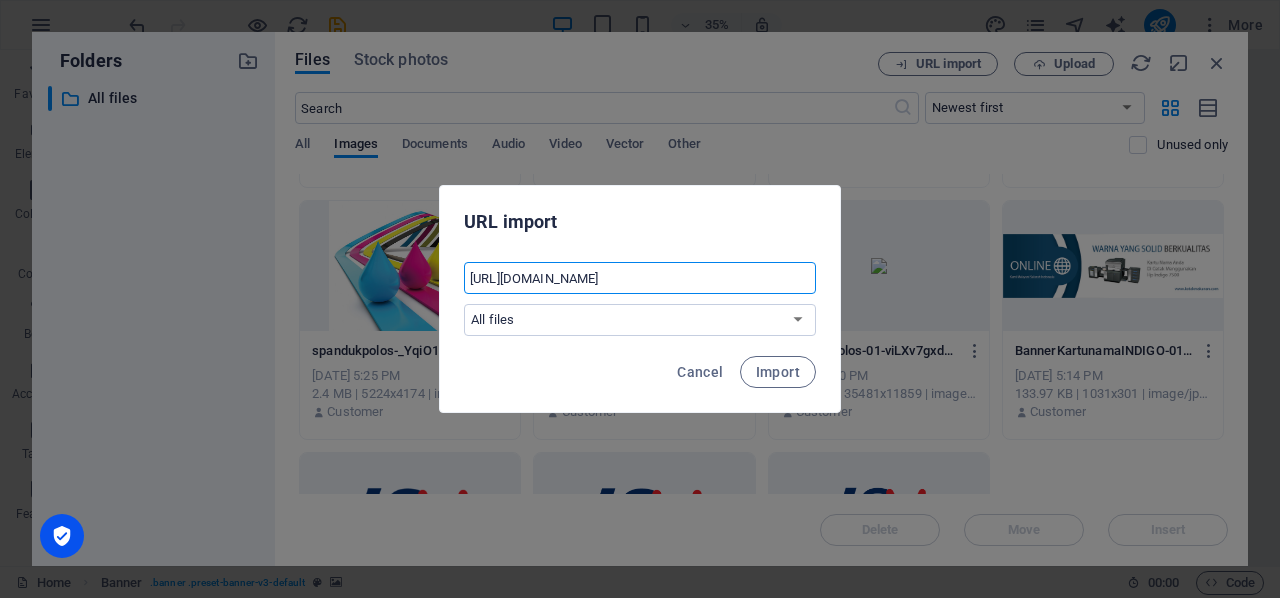 scroll, scrollTop: 0, scrollLeft: 221, axis: horizontal 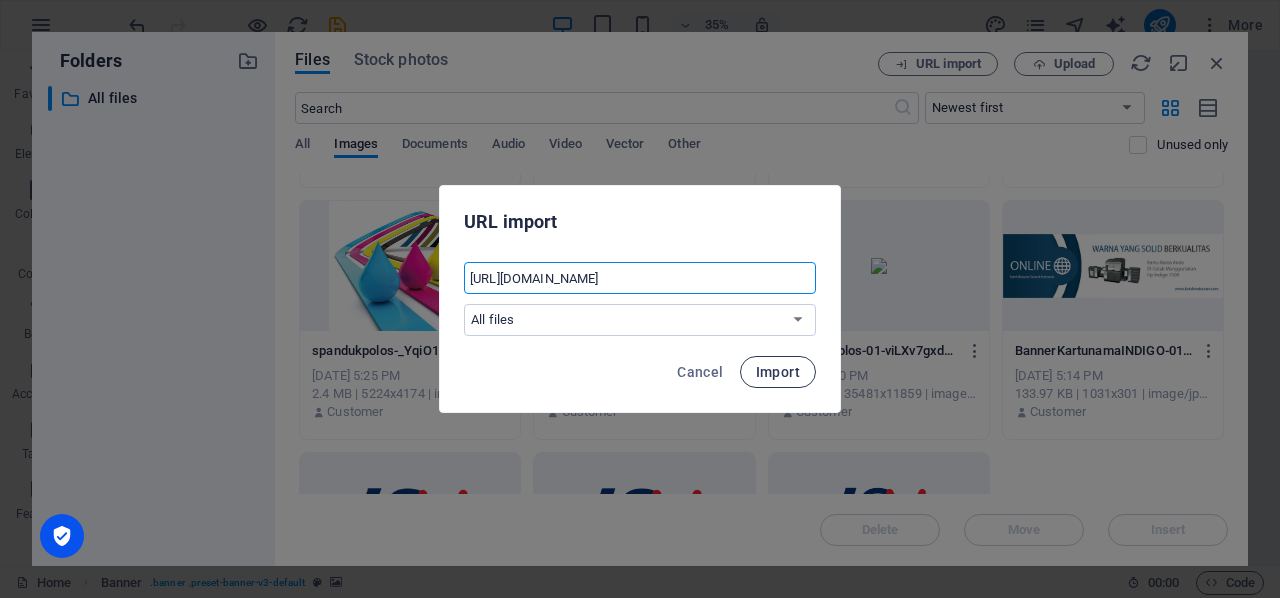 type on "[URL][DOMAIN_NAME]" 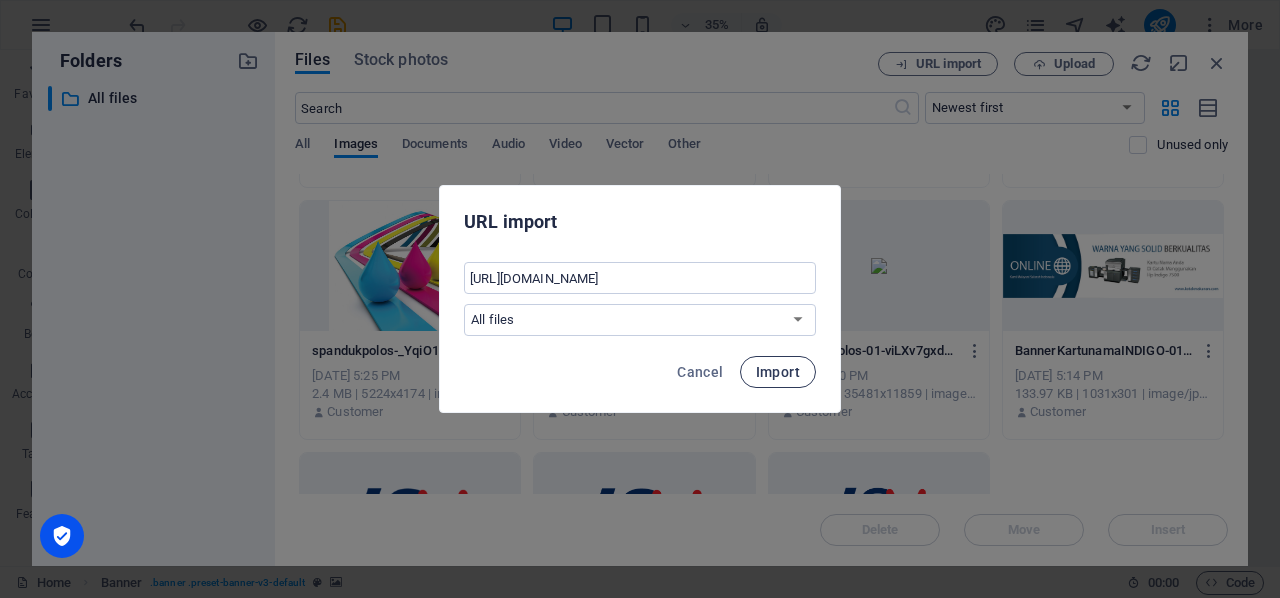 click on "Import" at bounding box center [778, 372] 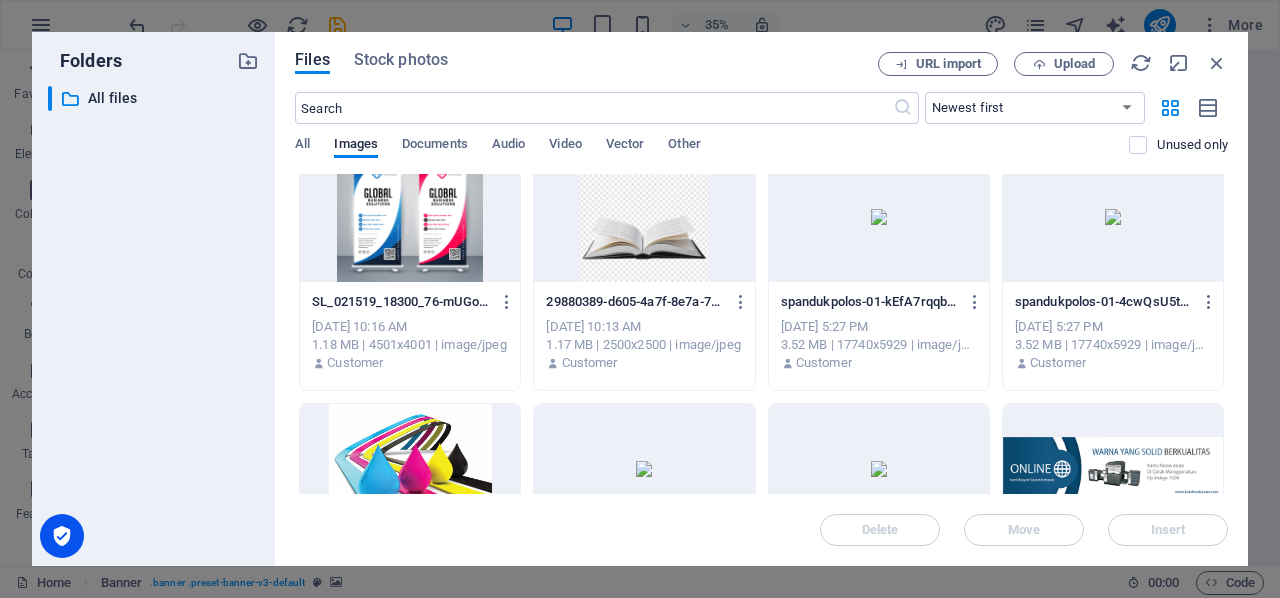 scroll, scrollTop: 0, scrollLeft: 0, axis: both 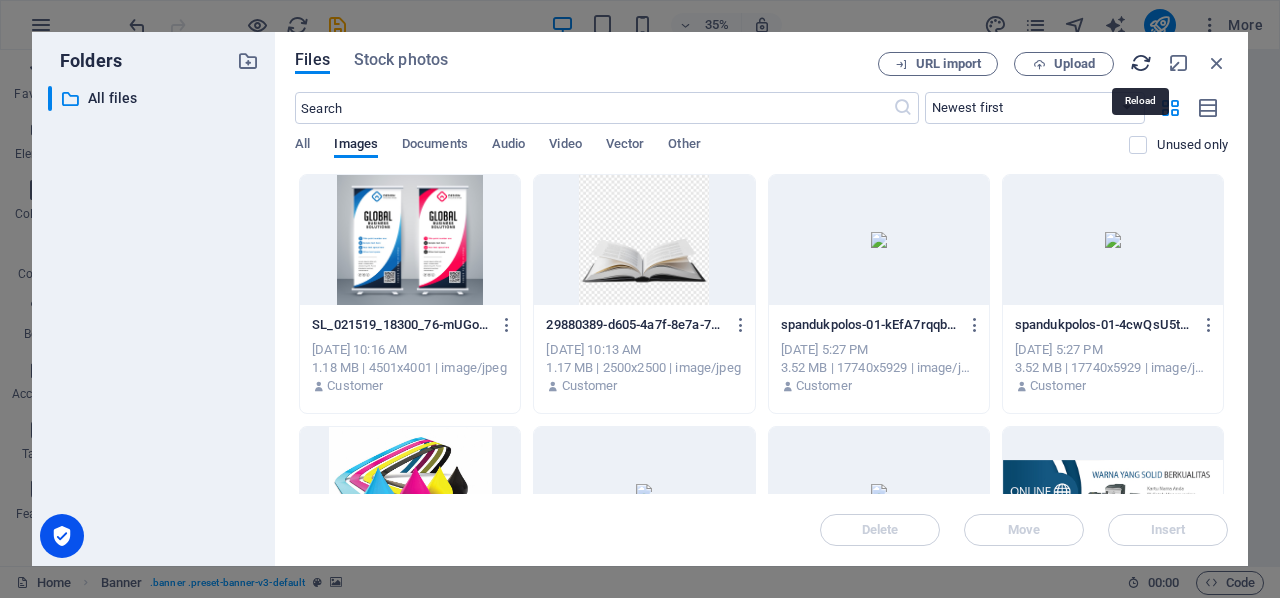 click at bounding box center [1141, 63] 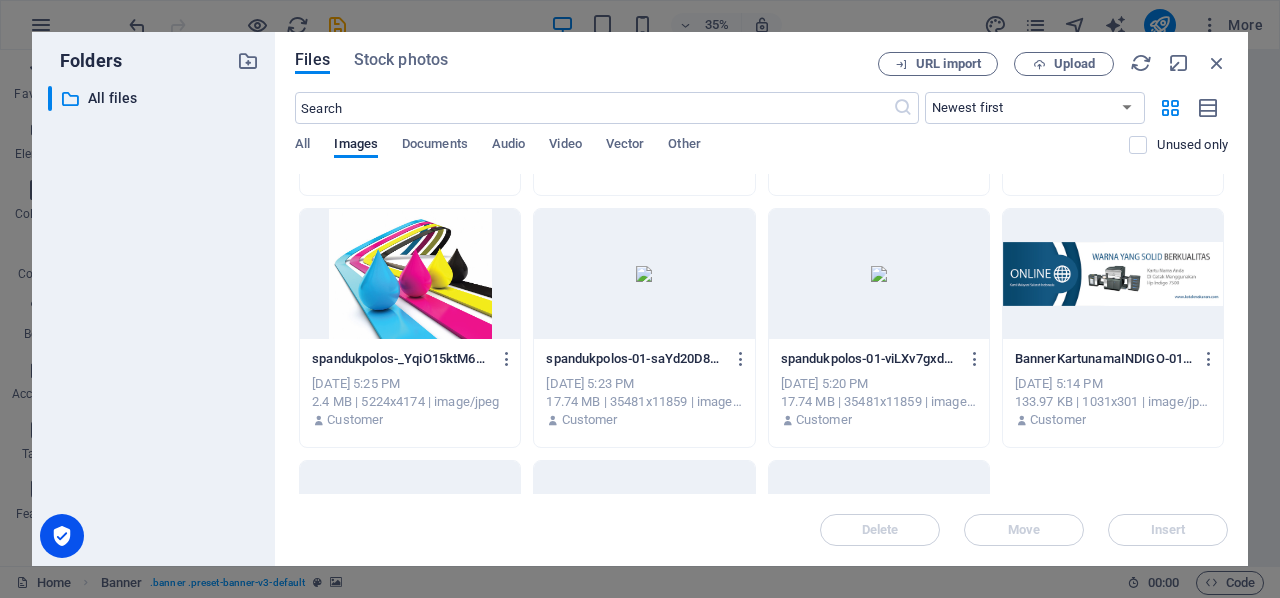 scroll, scrollTop: 424, scrollLeft: 0, axis: vertical 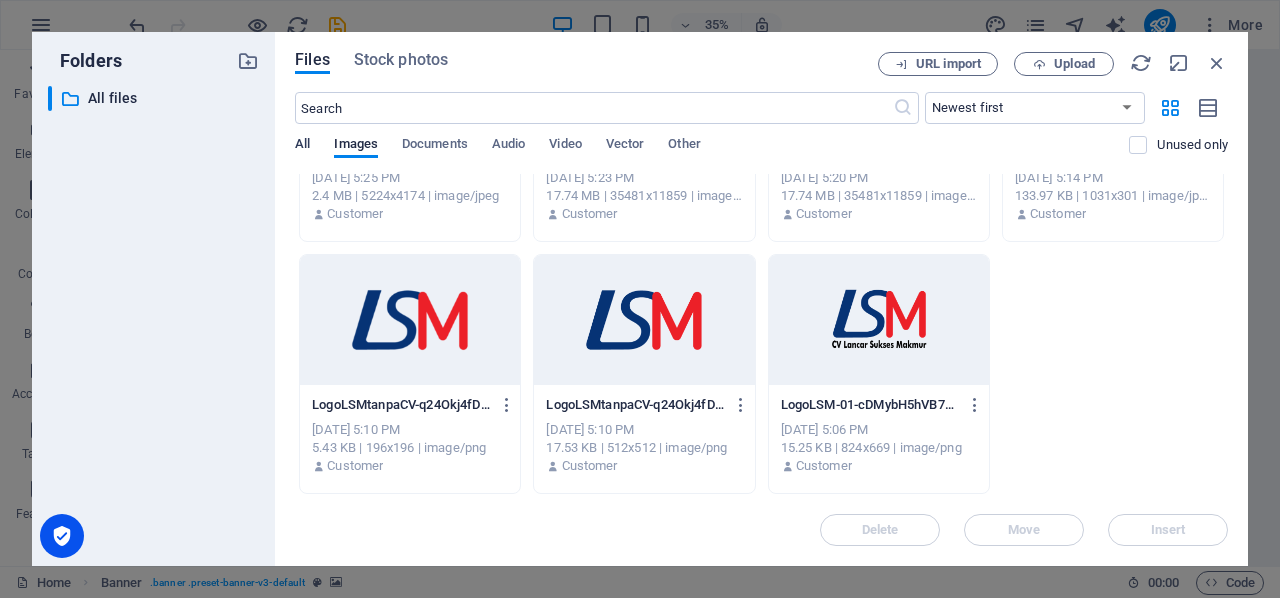 click on "All" at bounding box center (302, 146) 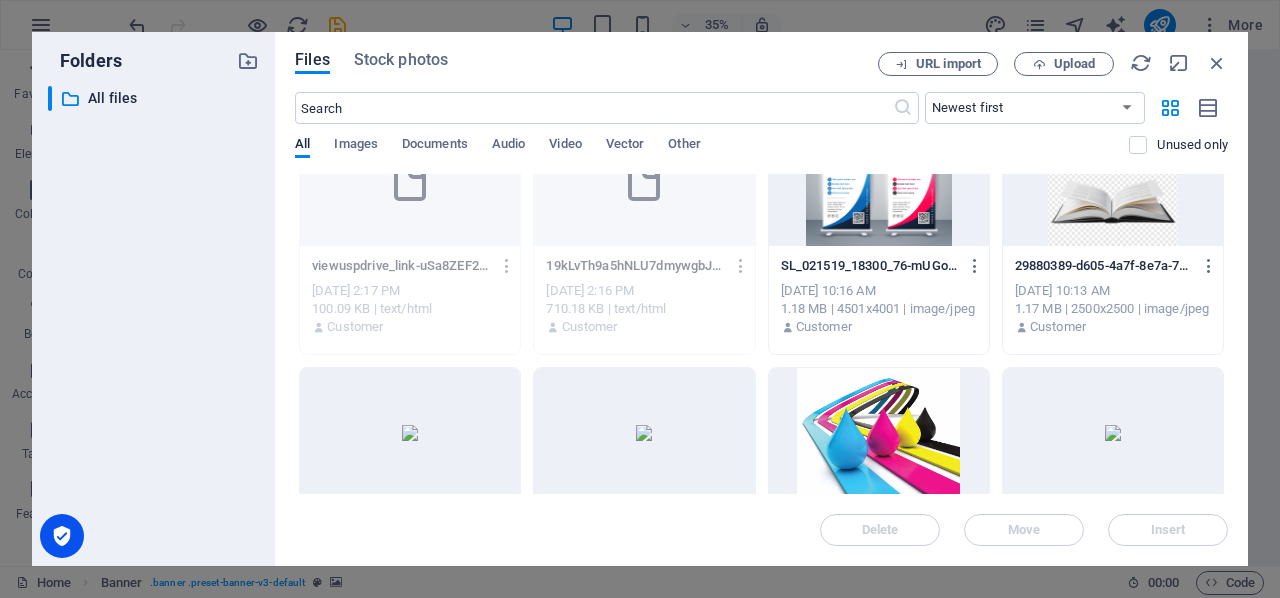 scroll, scrollTop: 0, scrollLeft: 0, axis: both 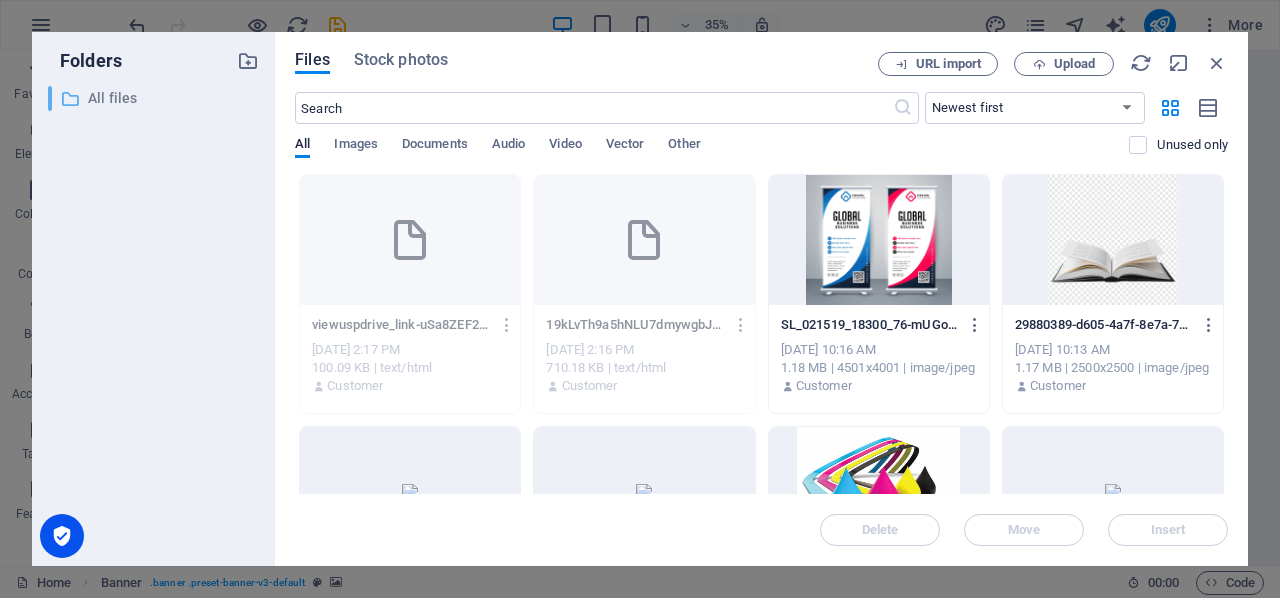 click on "All files" at bounding box center [155, 98] 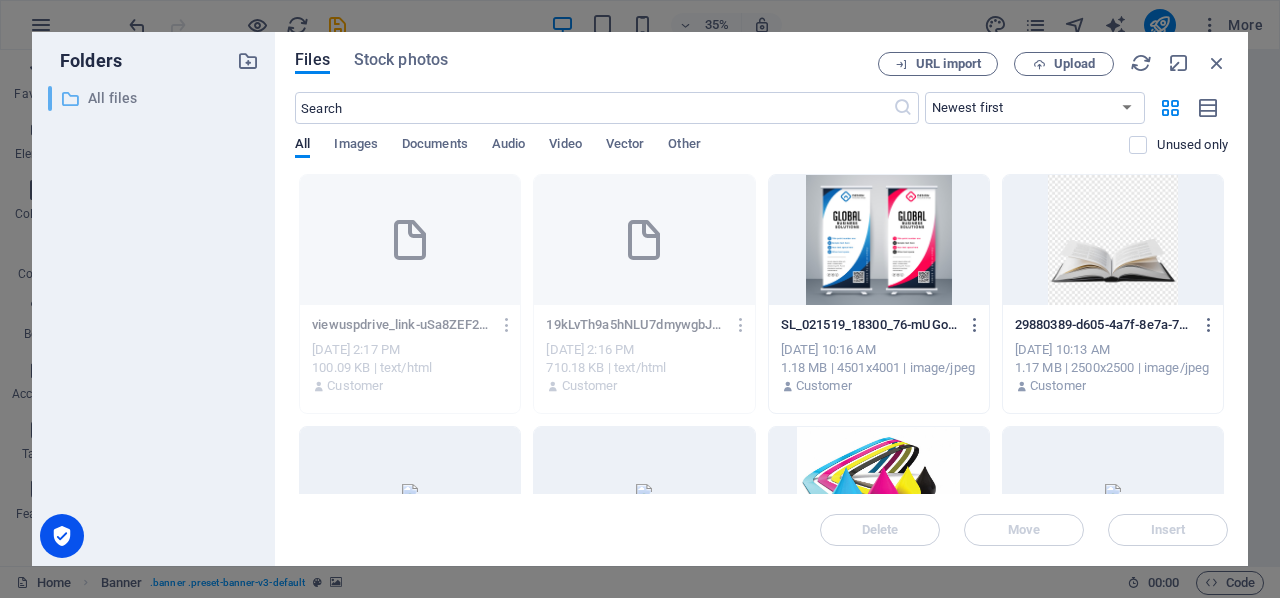 click on "All files" at bounding box center (155, 98) 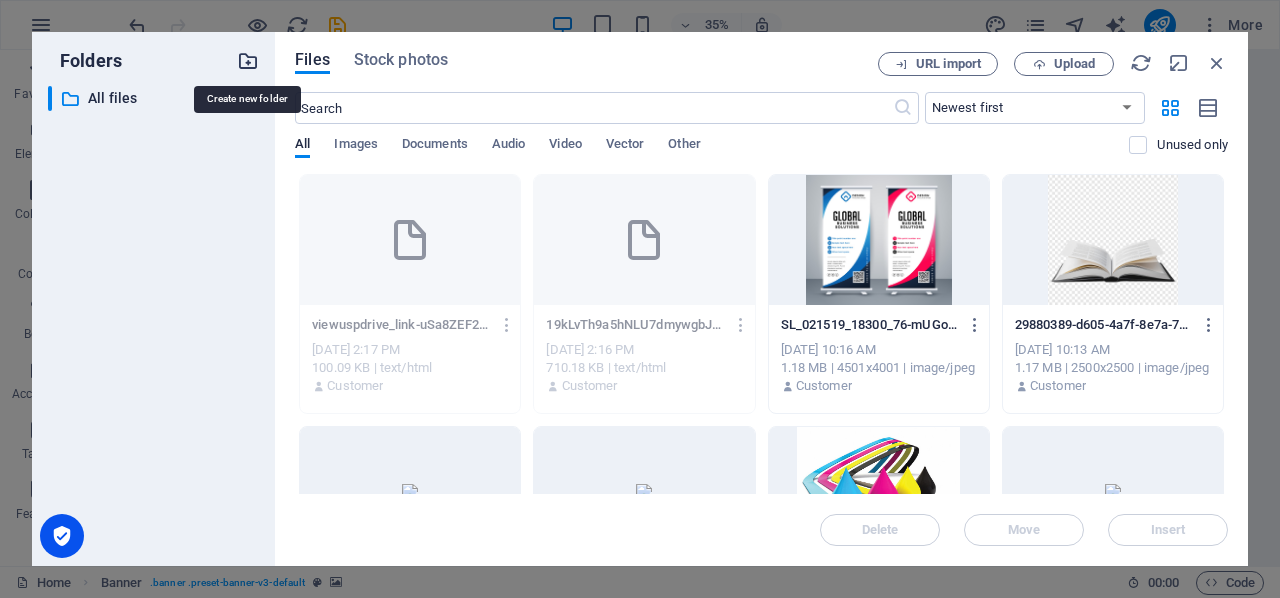 click at bounding box center [248, 61] 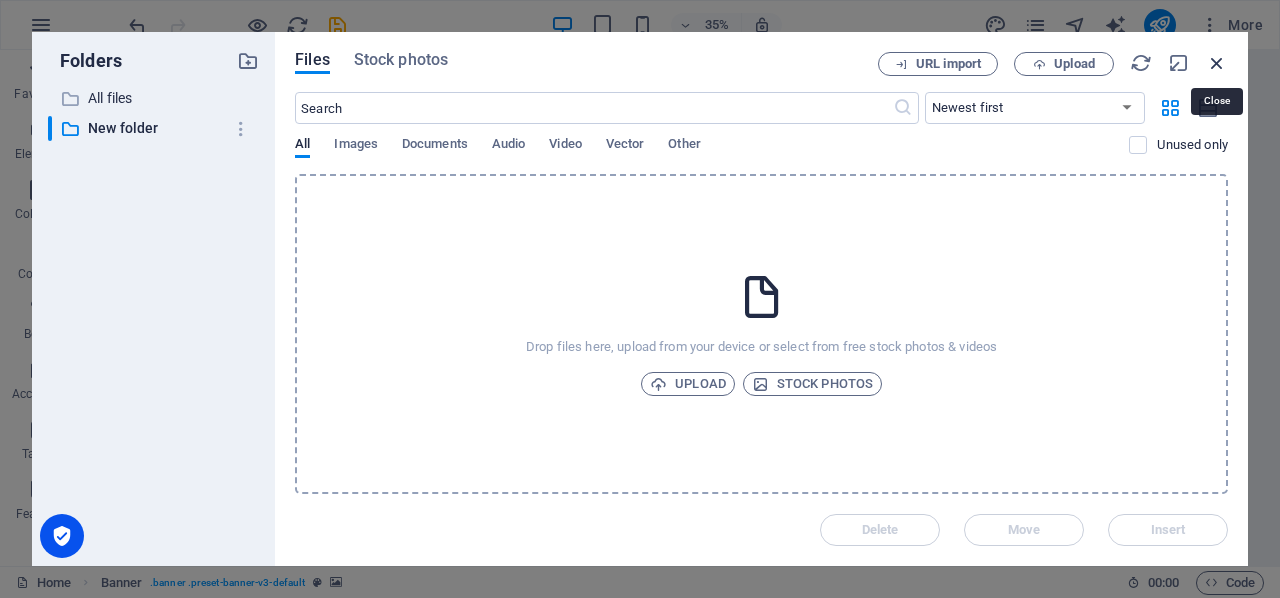click at bounding box center [1217, 63] 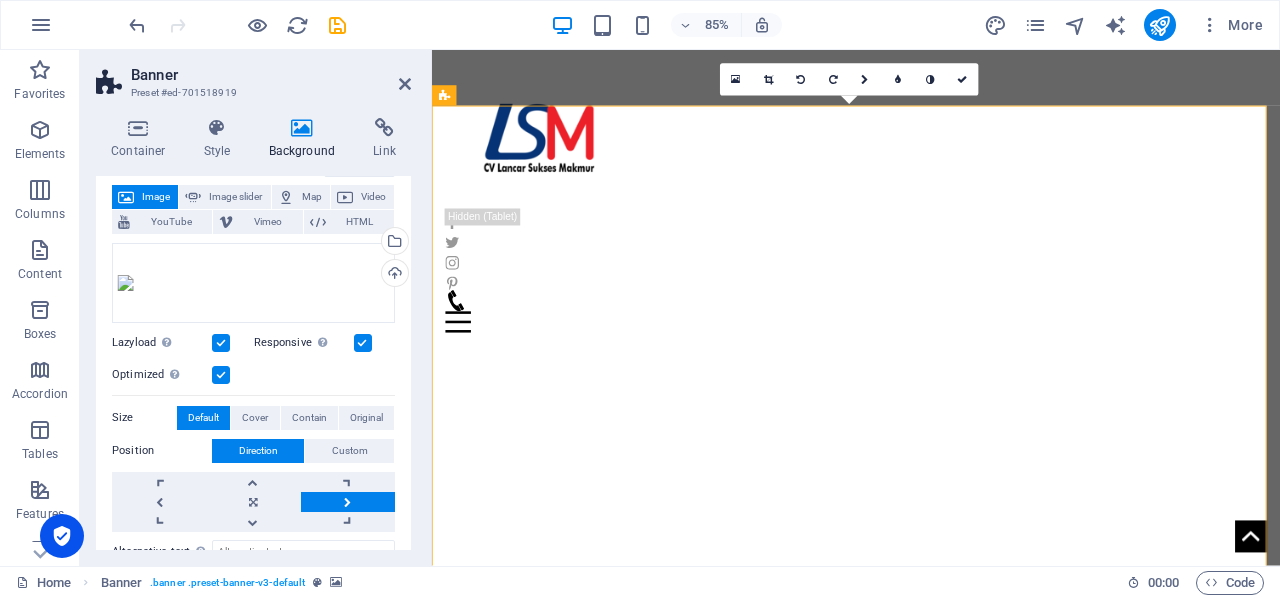 scroll, scrollTop: 144, scrollLeft: 0, axis: vertical 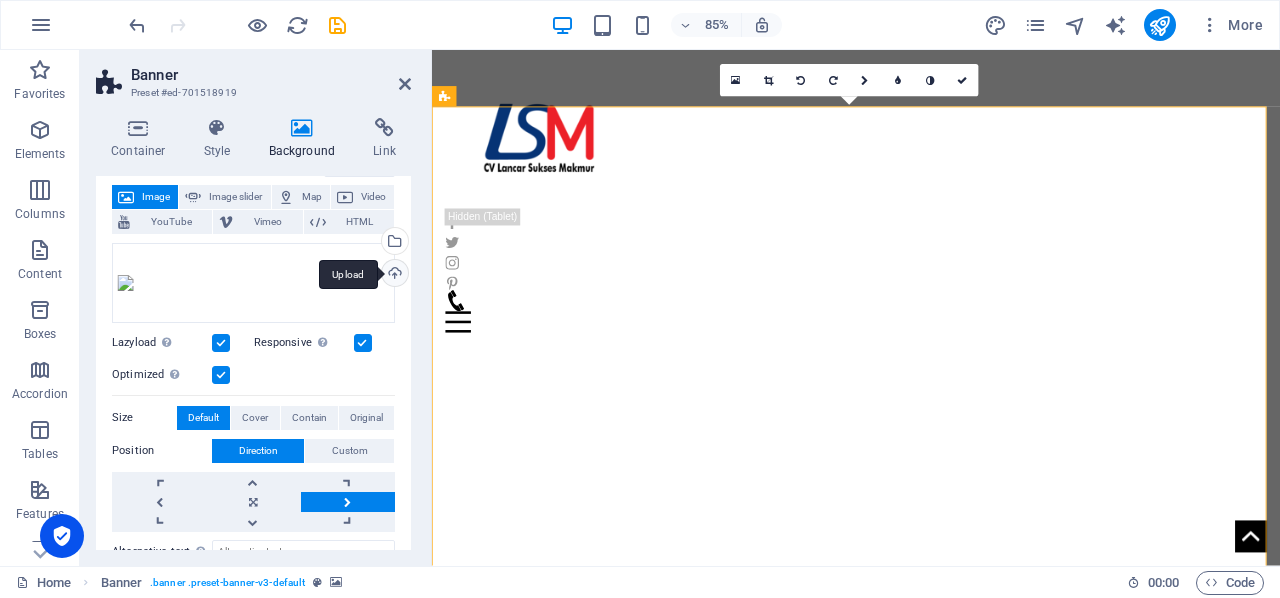 click on "Upload" at bounding box center [393, 275] 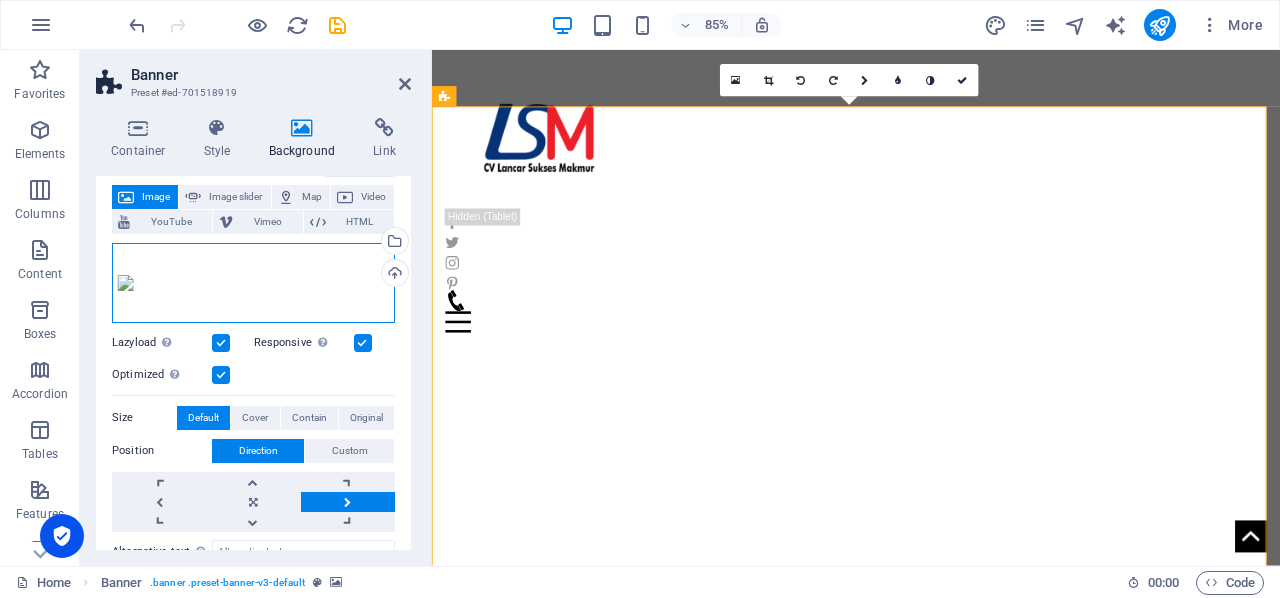click on "Drag files here, click to choose files or select files from Files or our free stock photos & videos" at bounding box center (253, 283) 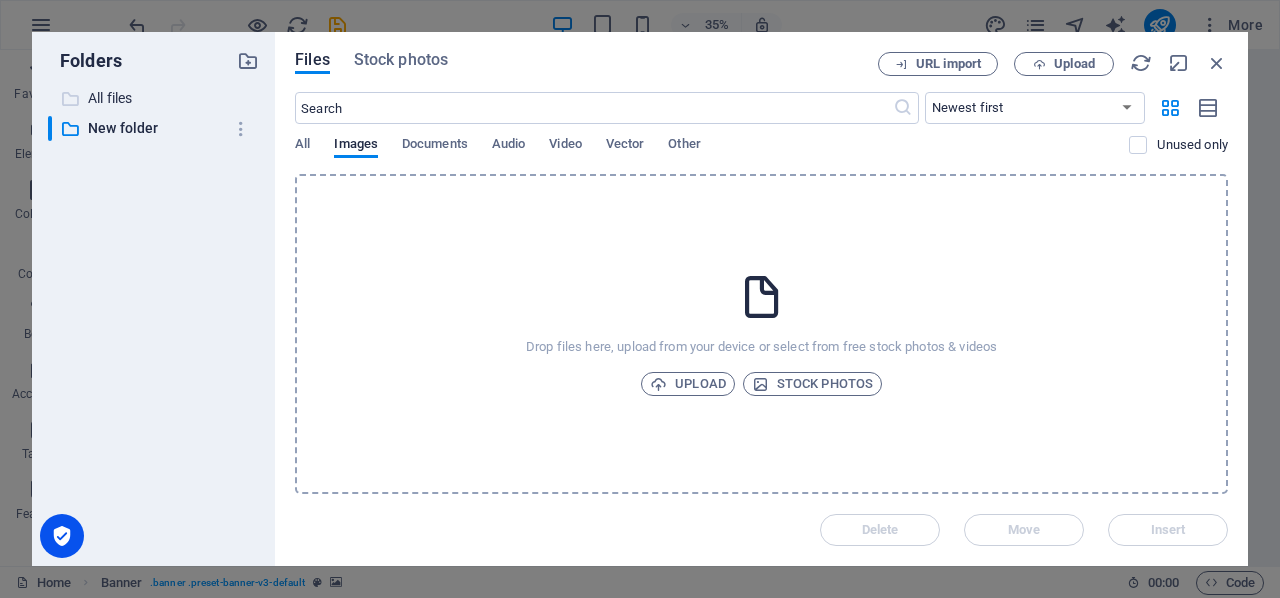 click on "All files" at bounding box center [155, 98] 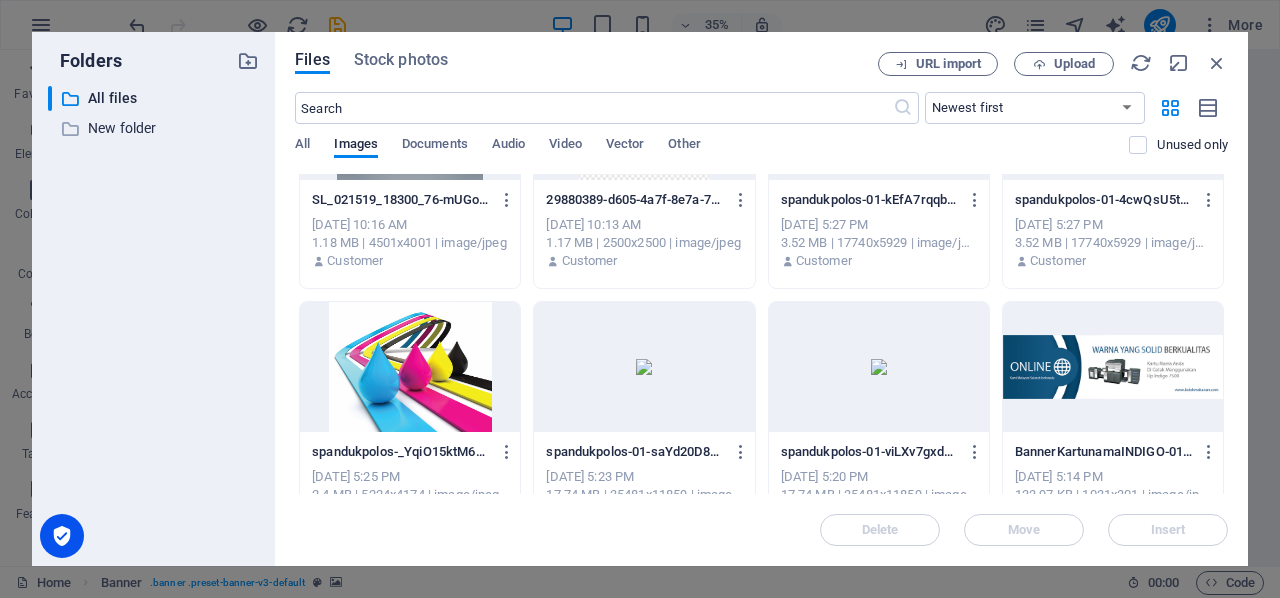 scroll, scrollTop: 126, scrollLeft: 0, axis: vertical 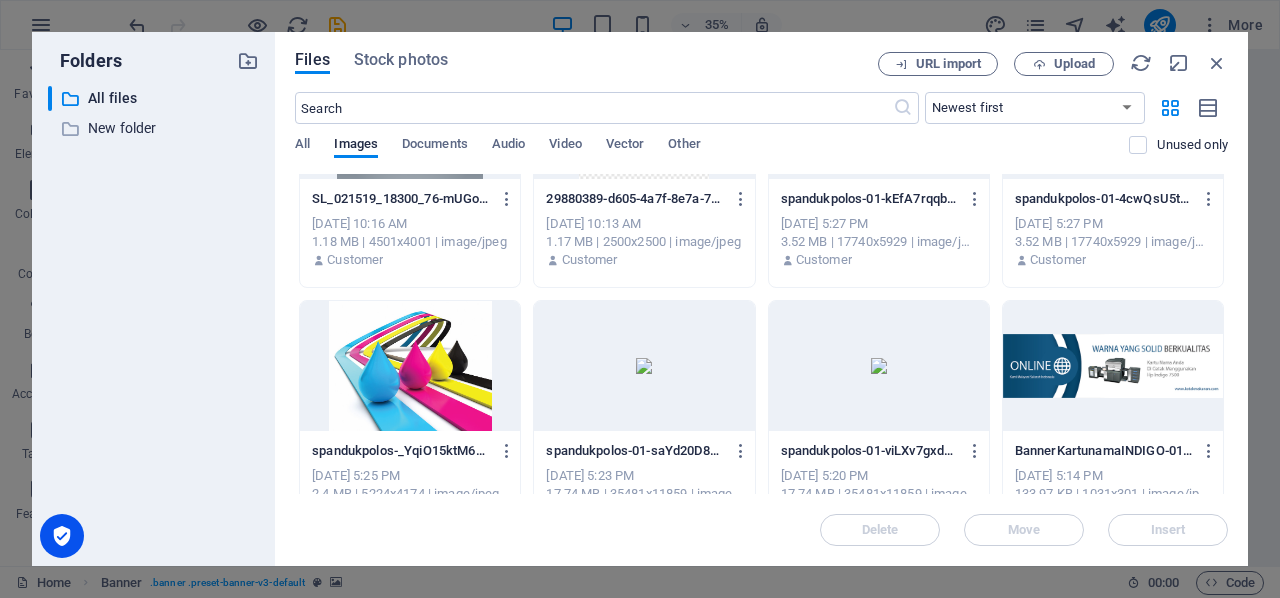 click at bounding box center [1113, 366] 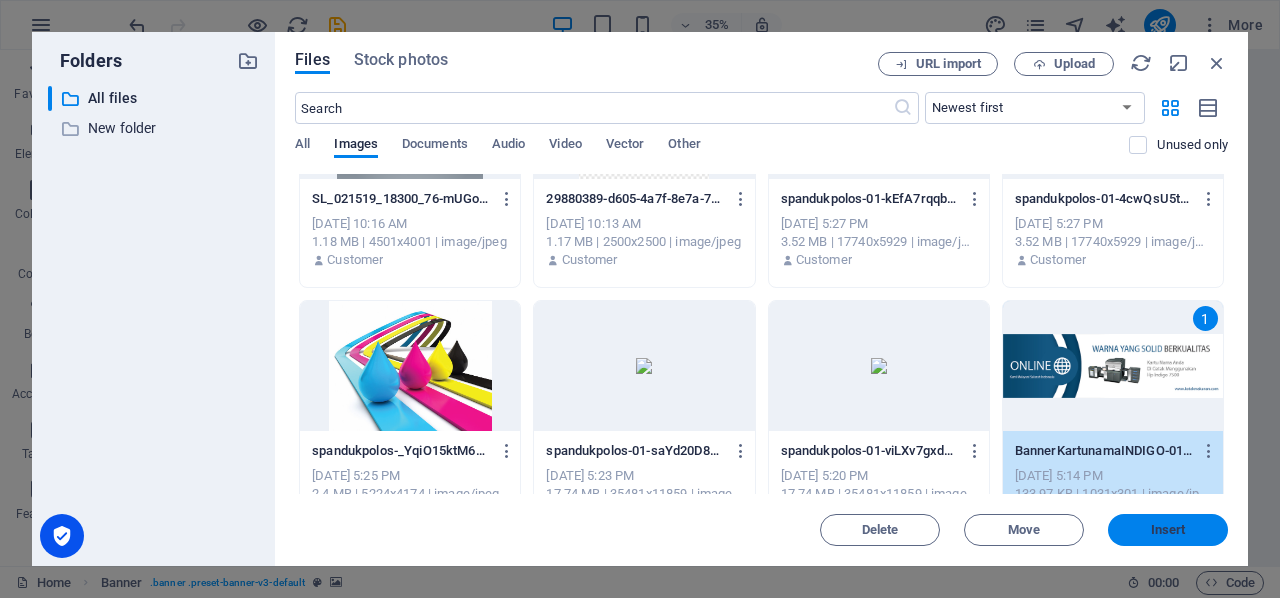 click on "Insert" at bounding box center [1168, 530] 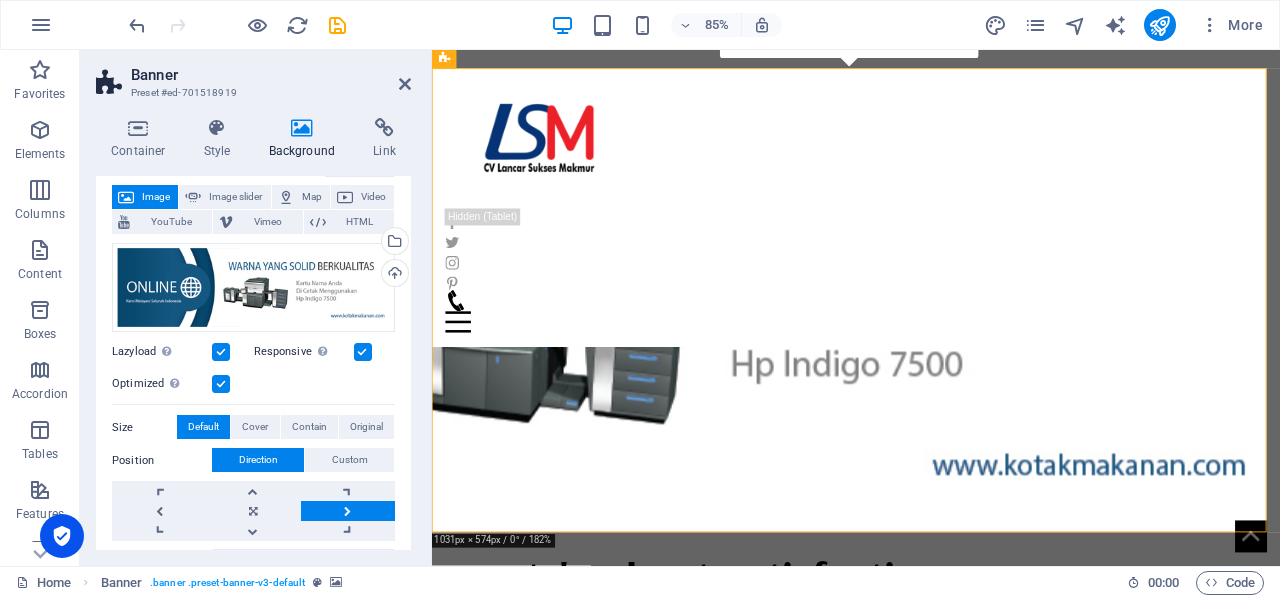 scroll, scrollTop: 191, scrollLeft: 0, axis: vertical 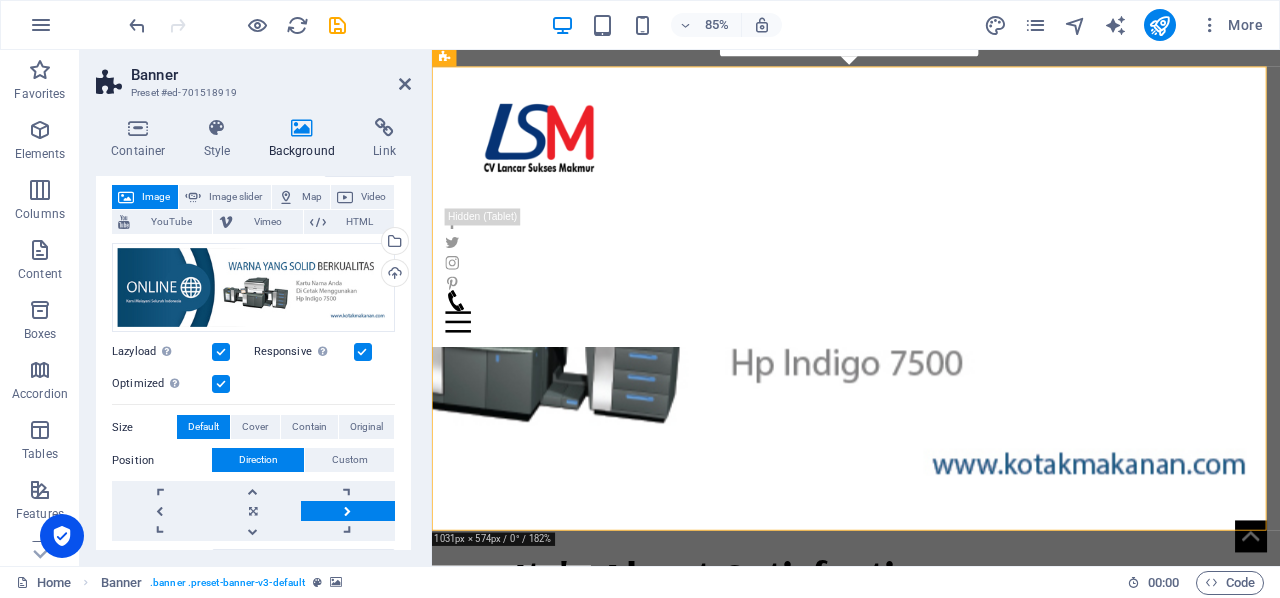 click at bounding box center (931, 343) 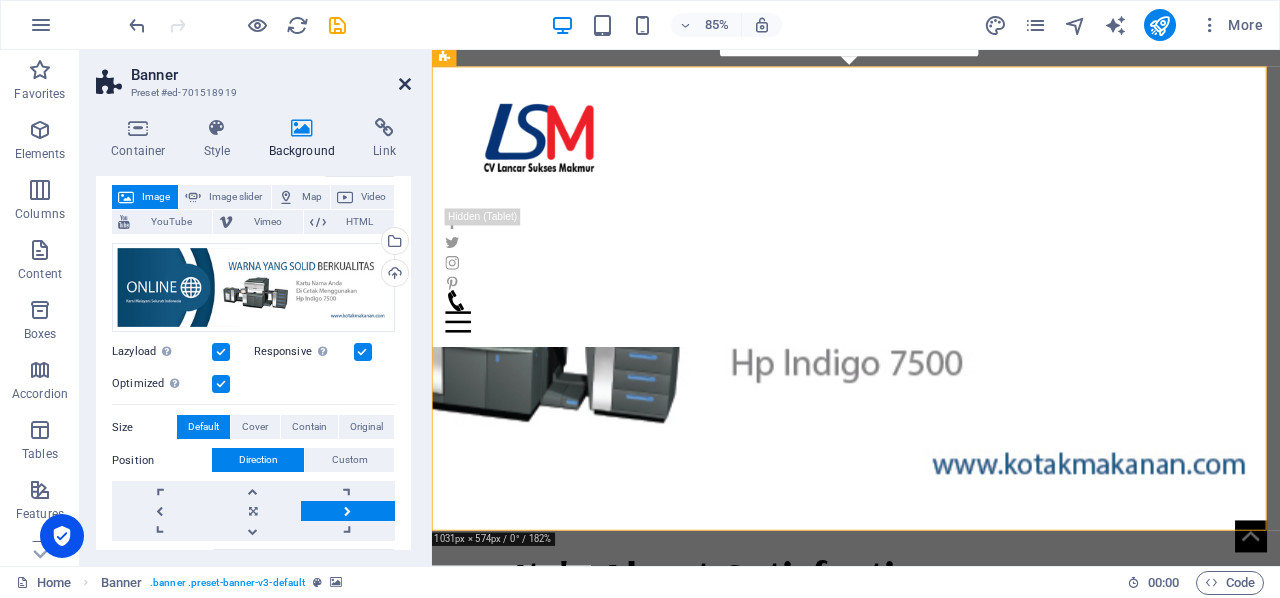 click at bounding box center [405, 84] 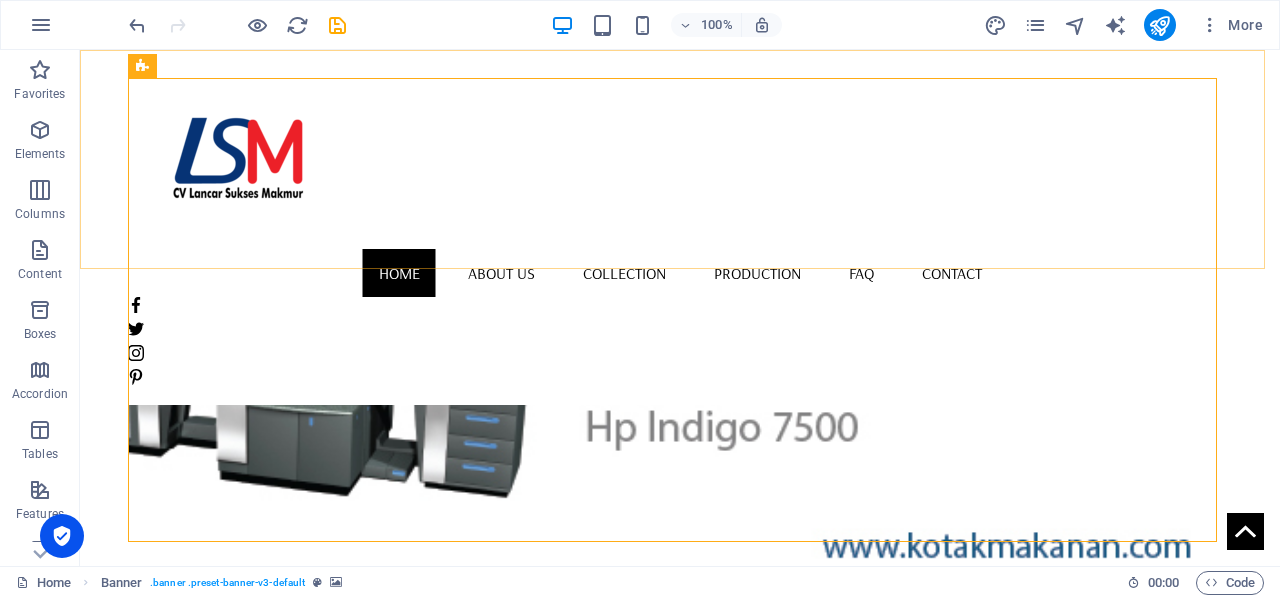 click on "Home About us Collection Production FAQ Contact" at bounding box center (680, 227) 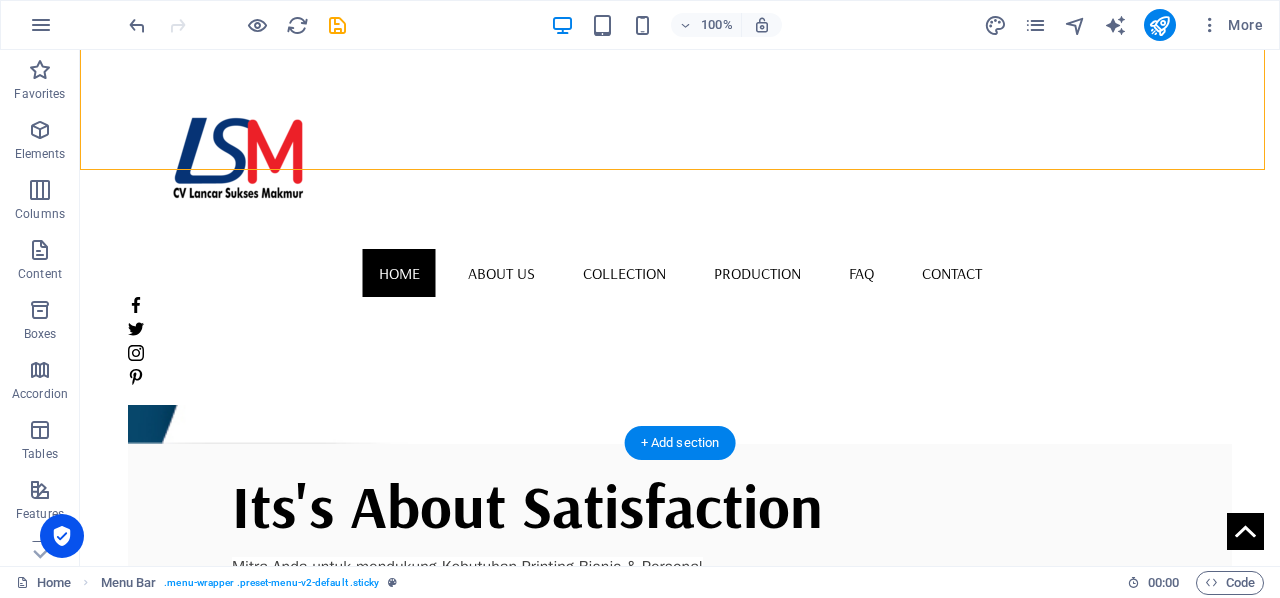 scroll, scrollTop: 290, scrollLeft: 0, axis: vertical 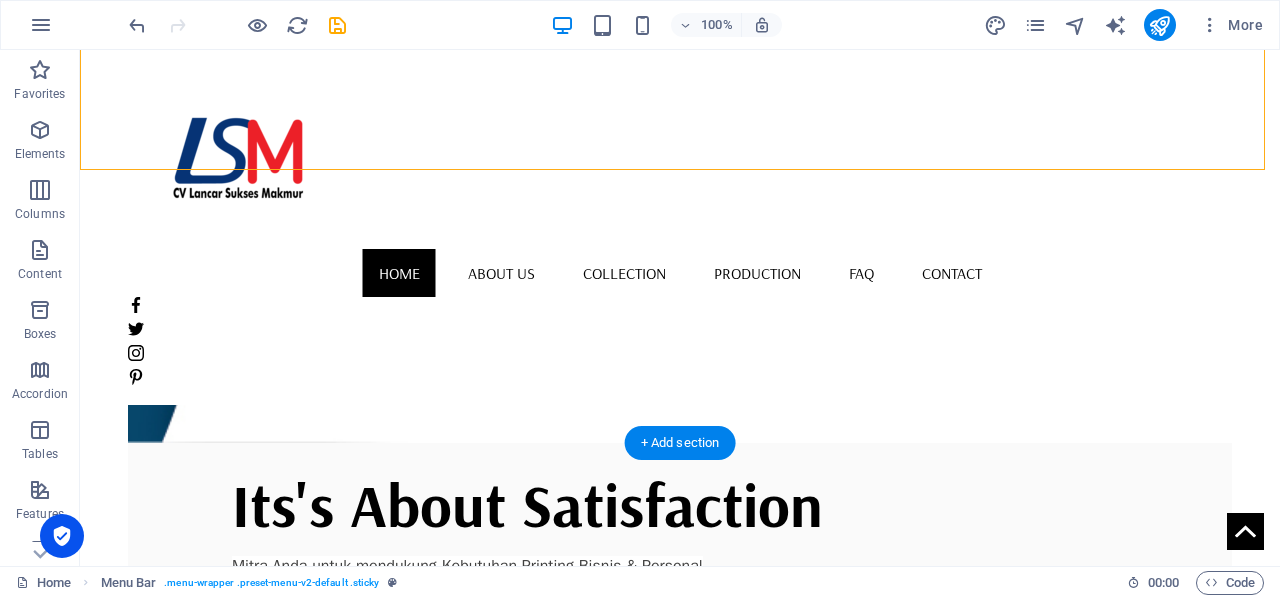 click at bounding box center (680, 211) 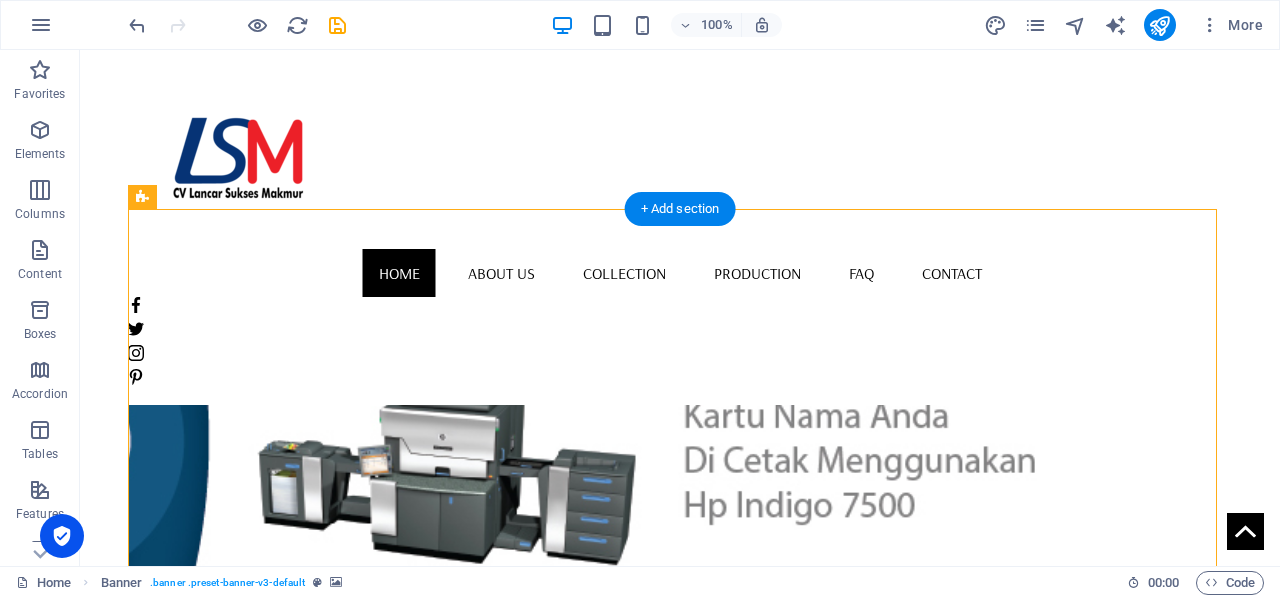 scroll, scrollTop: 0, scrollLeft: 0, axis: both 